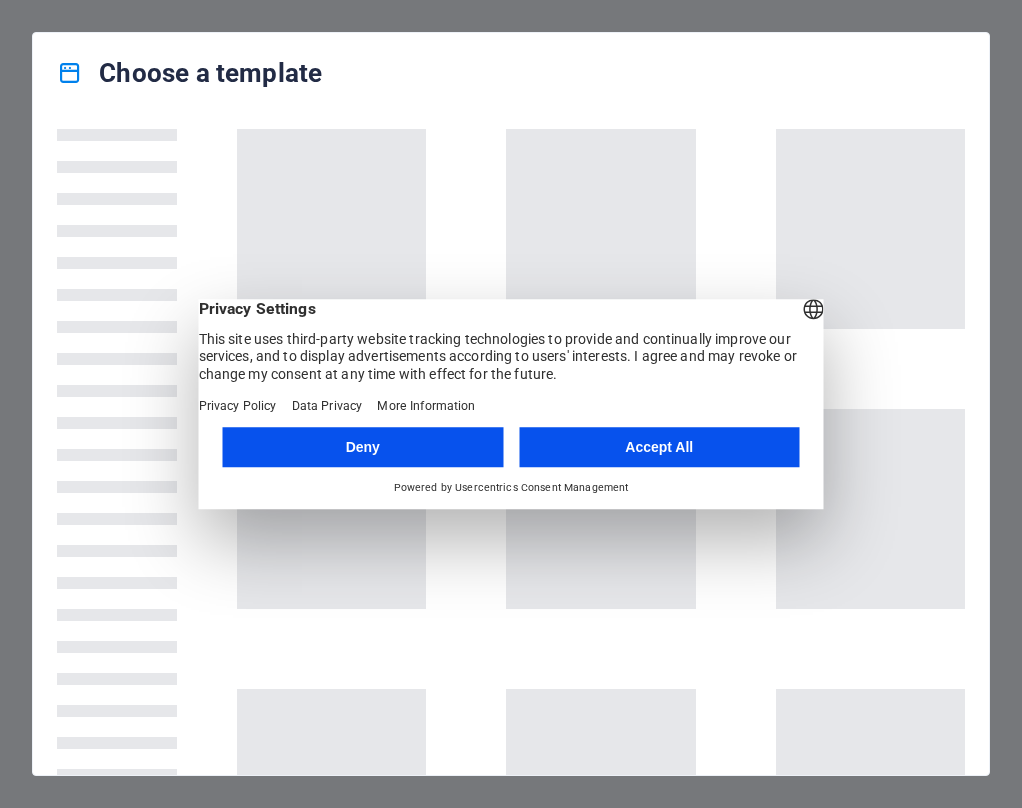 scroll, scrollTop: 0, scrollLeft: 0, axis: both 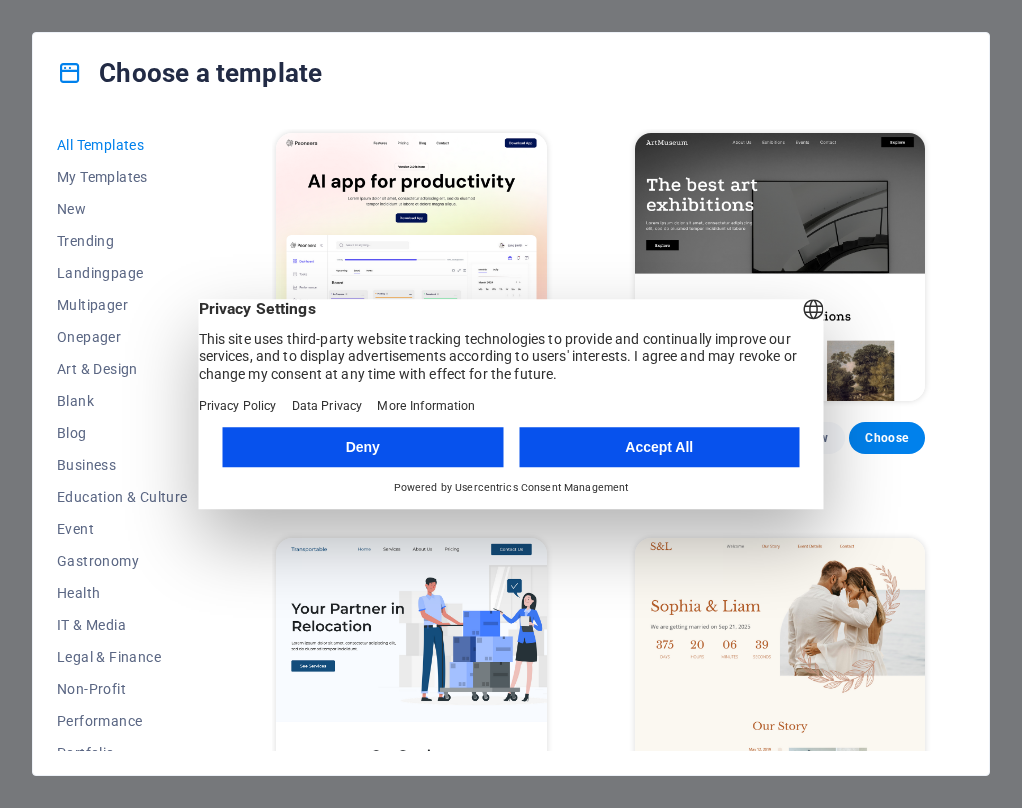 click on "Accept All" at bounding box center [659, 447] 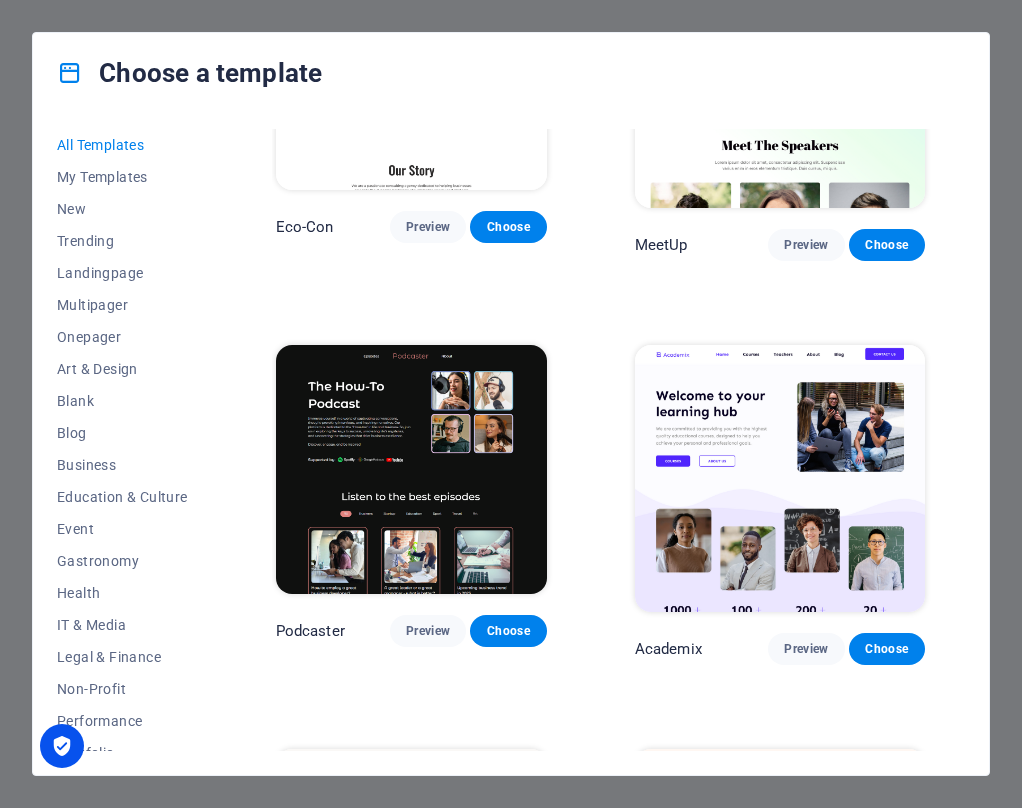 scroll, scrollTop: 1006, scrollLeft: 0, axis: vertical 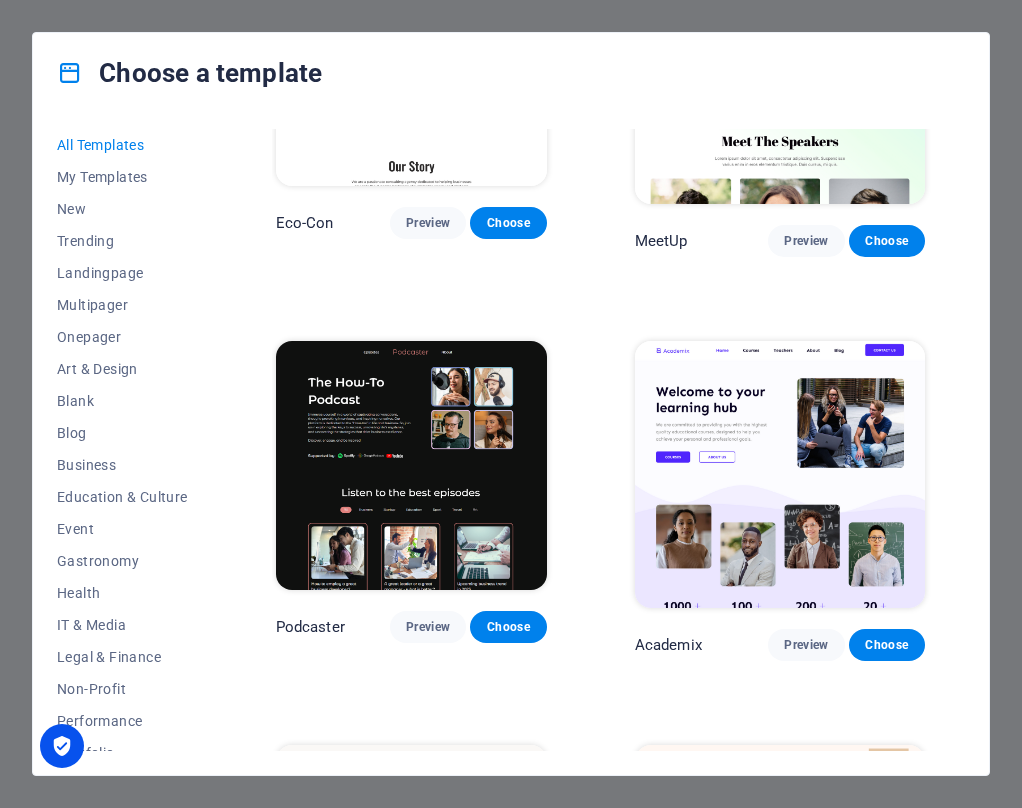 click at bounding box center [780, 475] 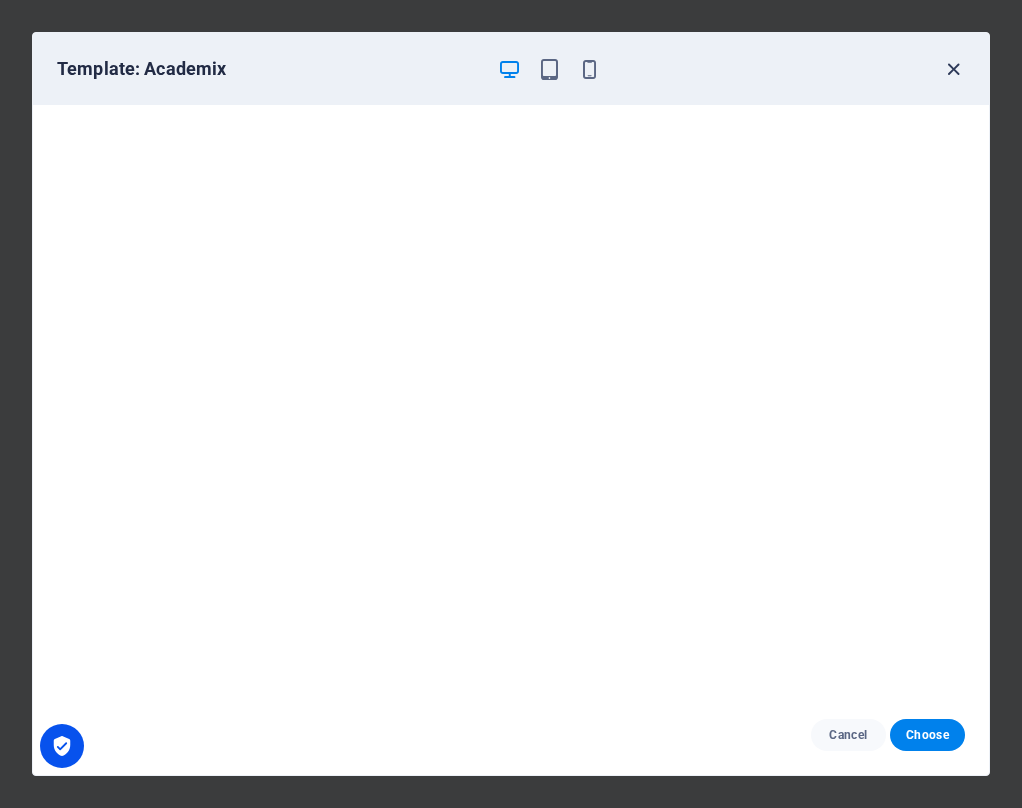 click at bounding box center (953, 69) 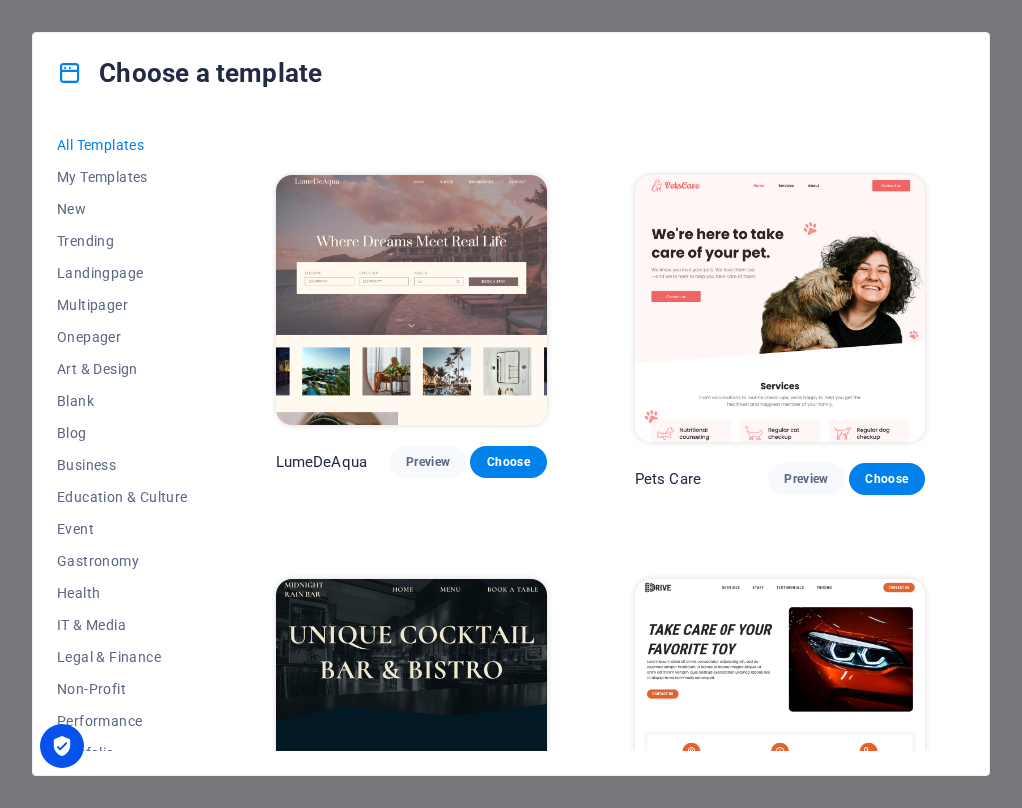 scroll, scrollTop: 2800, scrollLeft: 0, axis: vertical 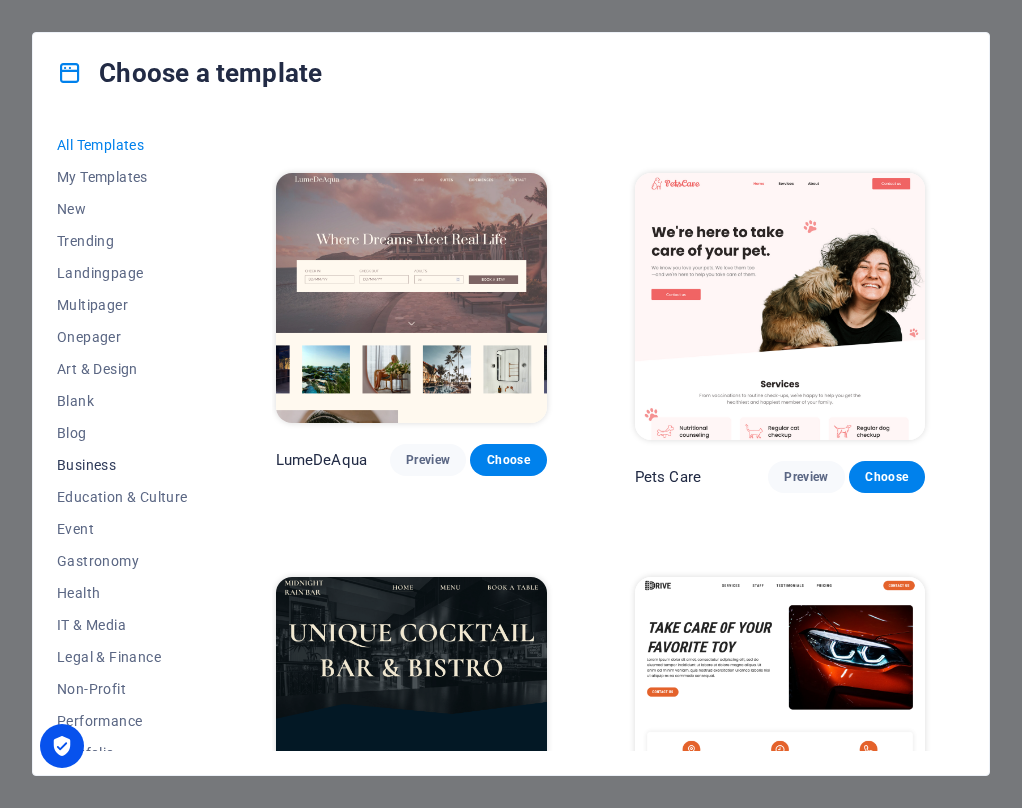 click on "Business" at bounding box center [122, 465] 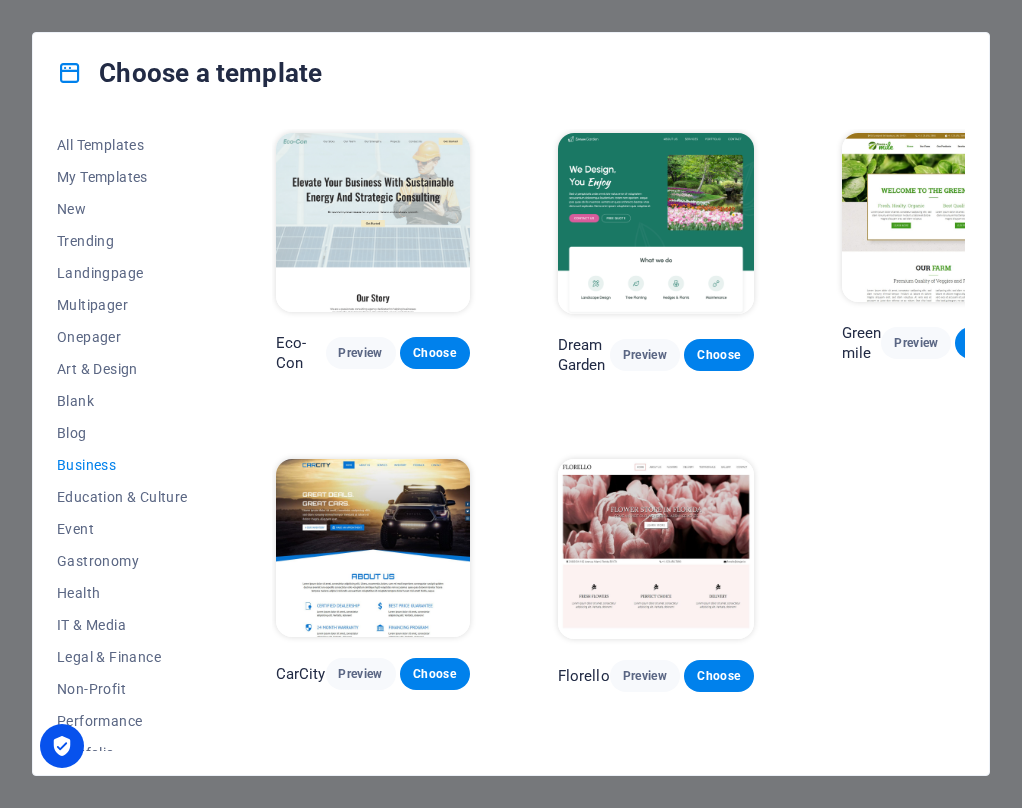 scroll, scrollTop: 0, scrollLeft: 0, axis: both 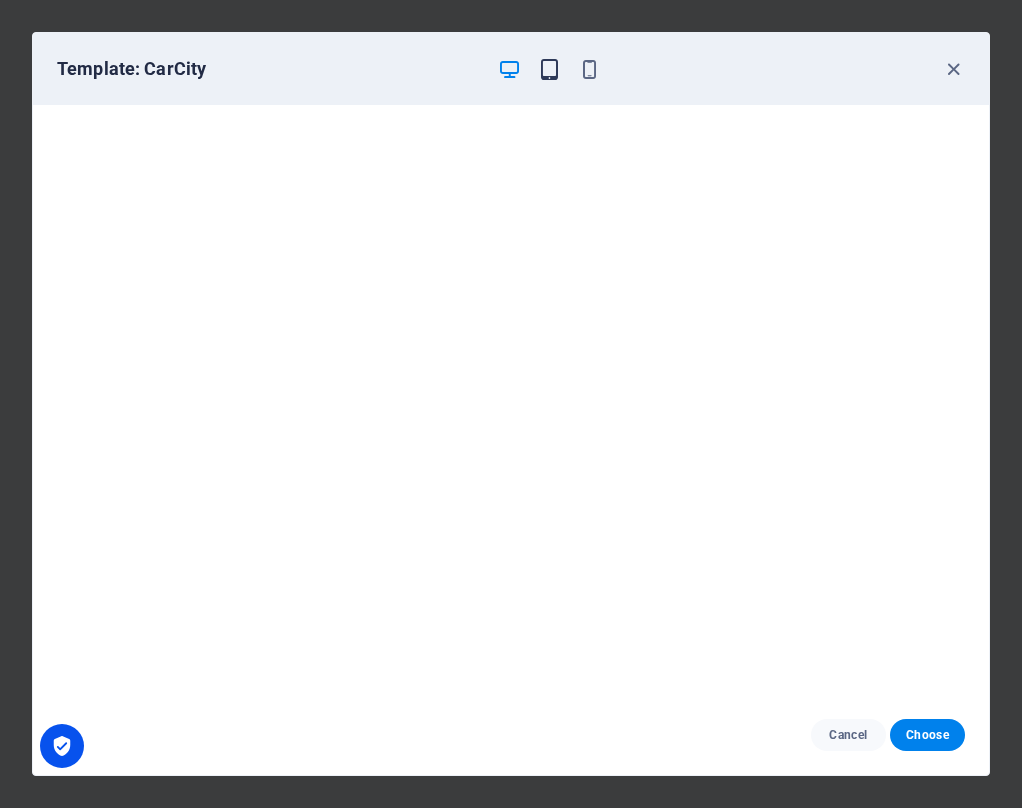 click at bounding box center (549, 69) 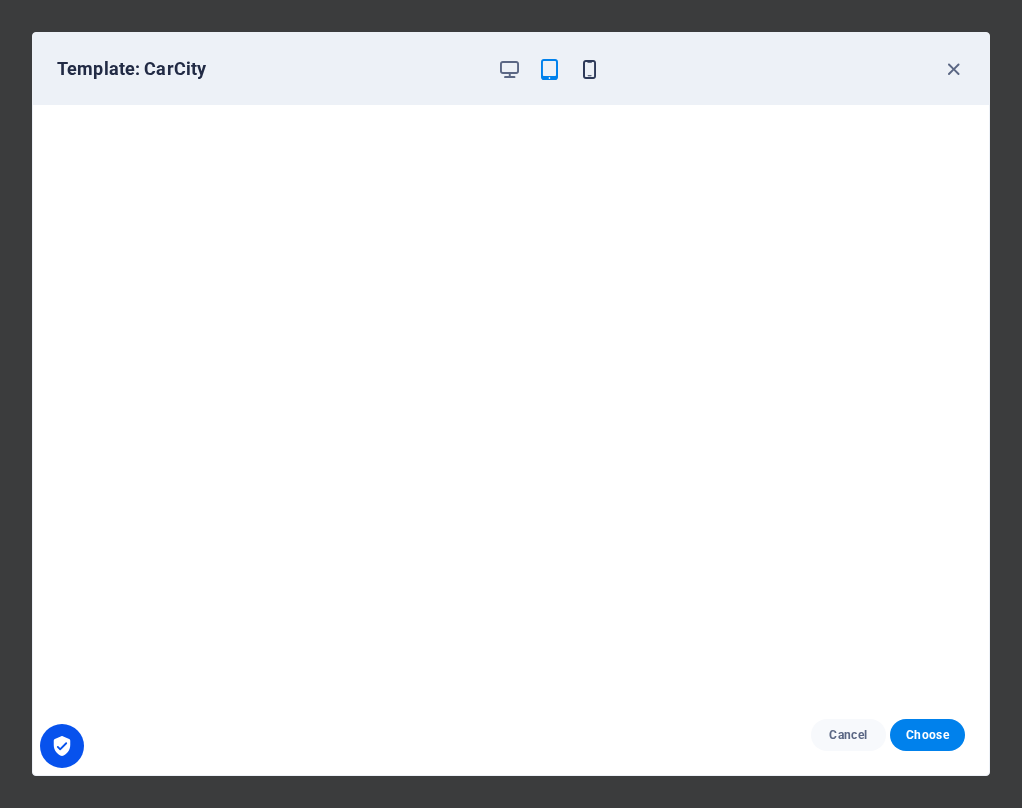 click at bounding box center [589, 69] 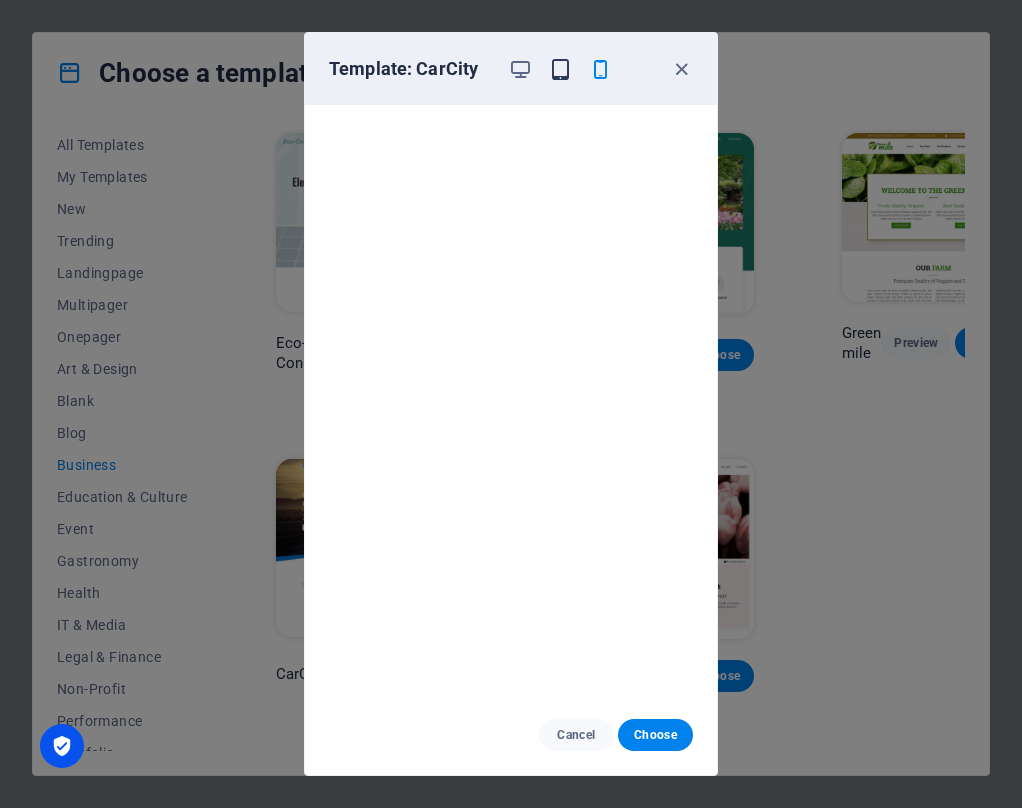 click at bounding box center [560, 69] 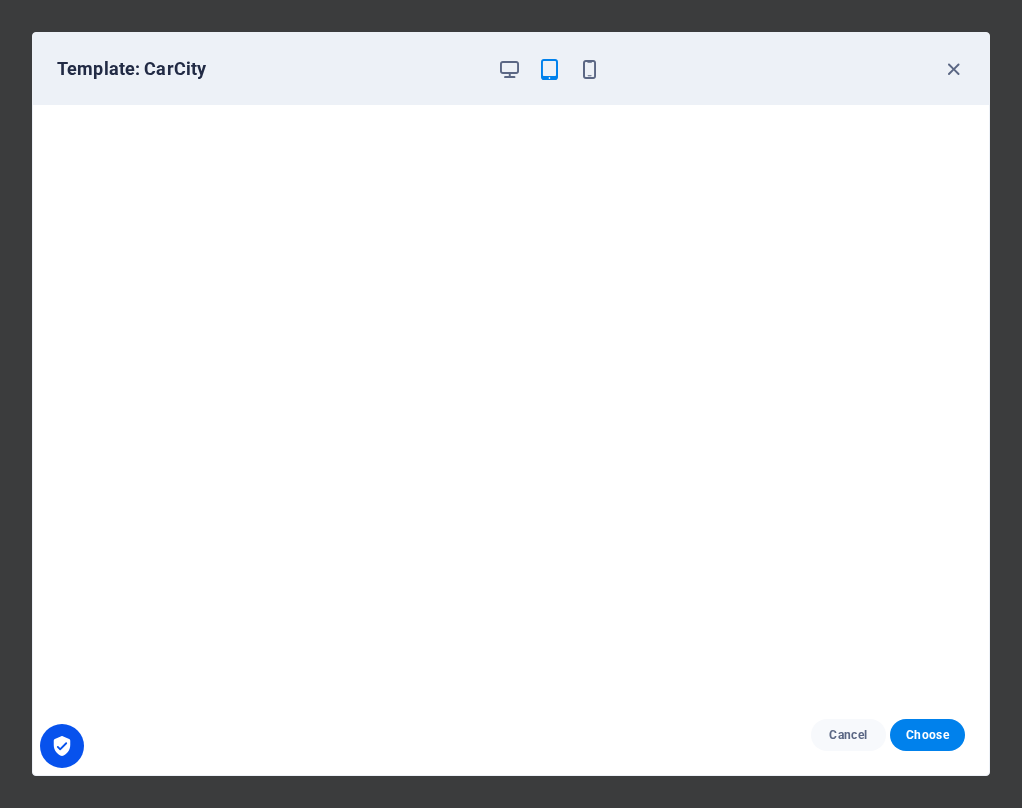 click on "Template: CarCity" at bounding box center (511, 69) 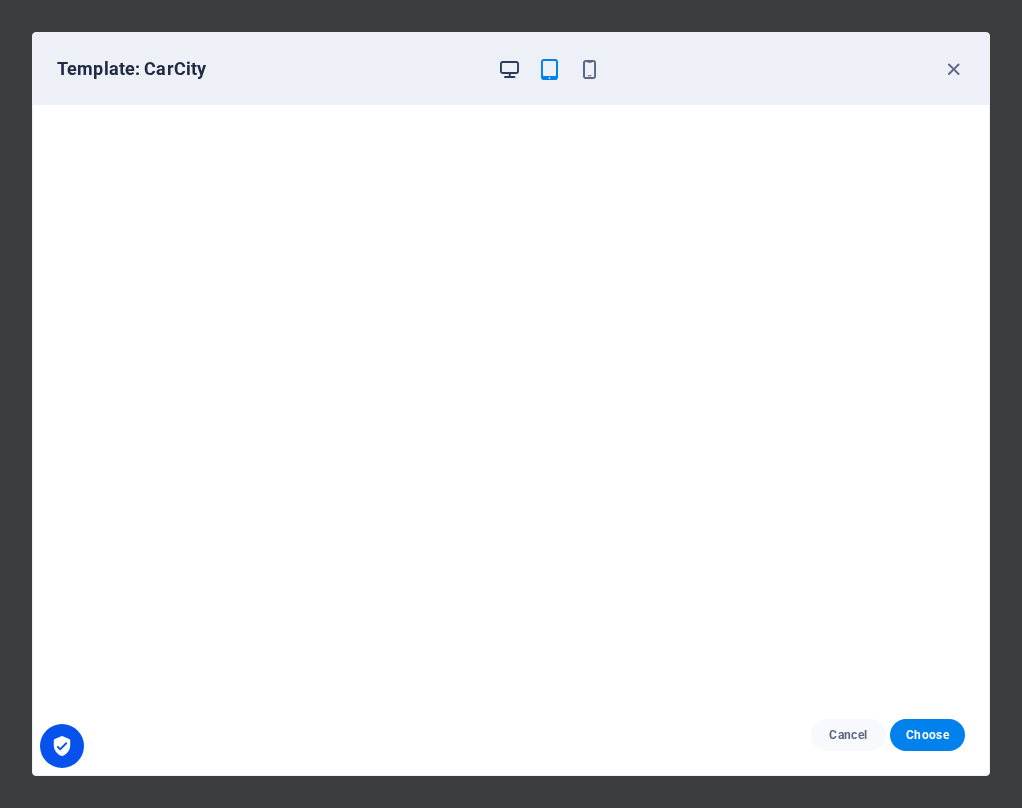 click at bounding box center (509, 69) 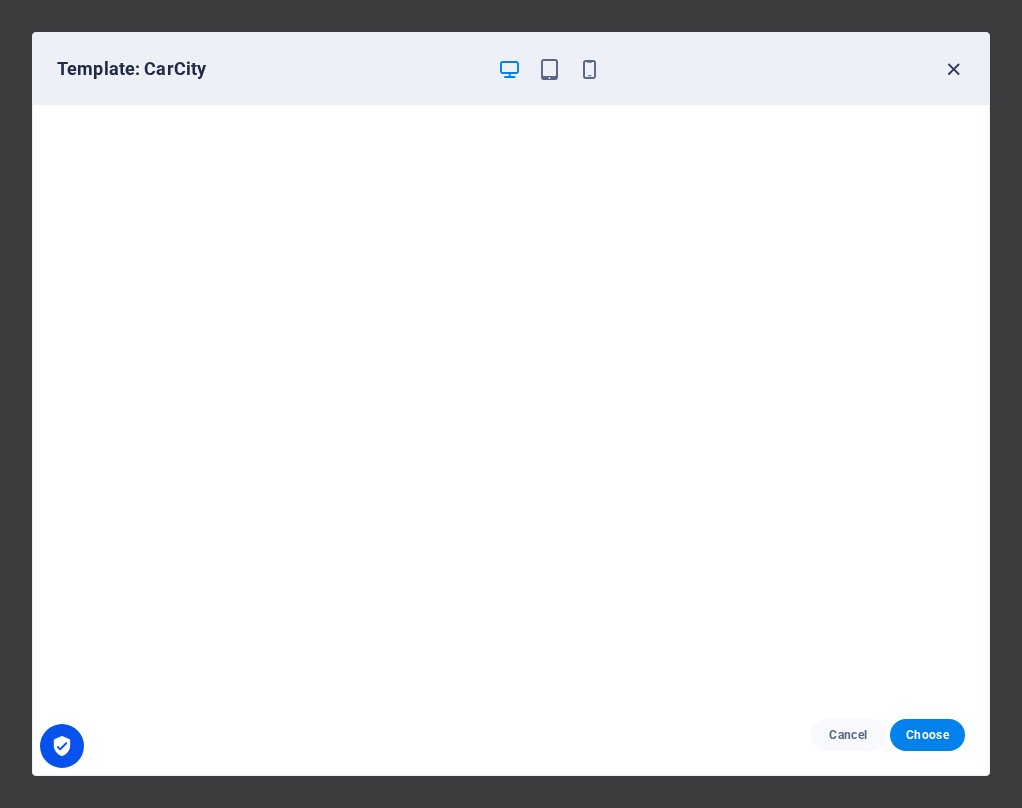 click at bounding box center [953, 69] 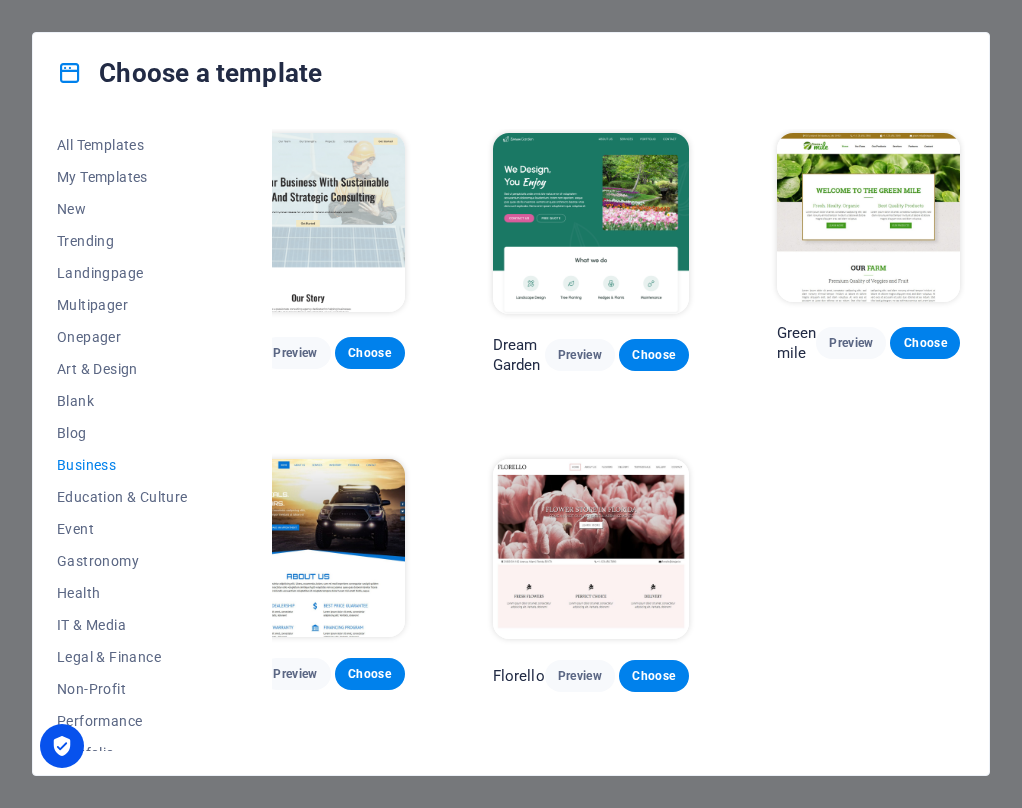 scroll, scrollTop: 0, scrollLeft: 0, axis: both 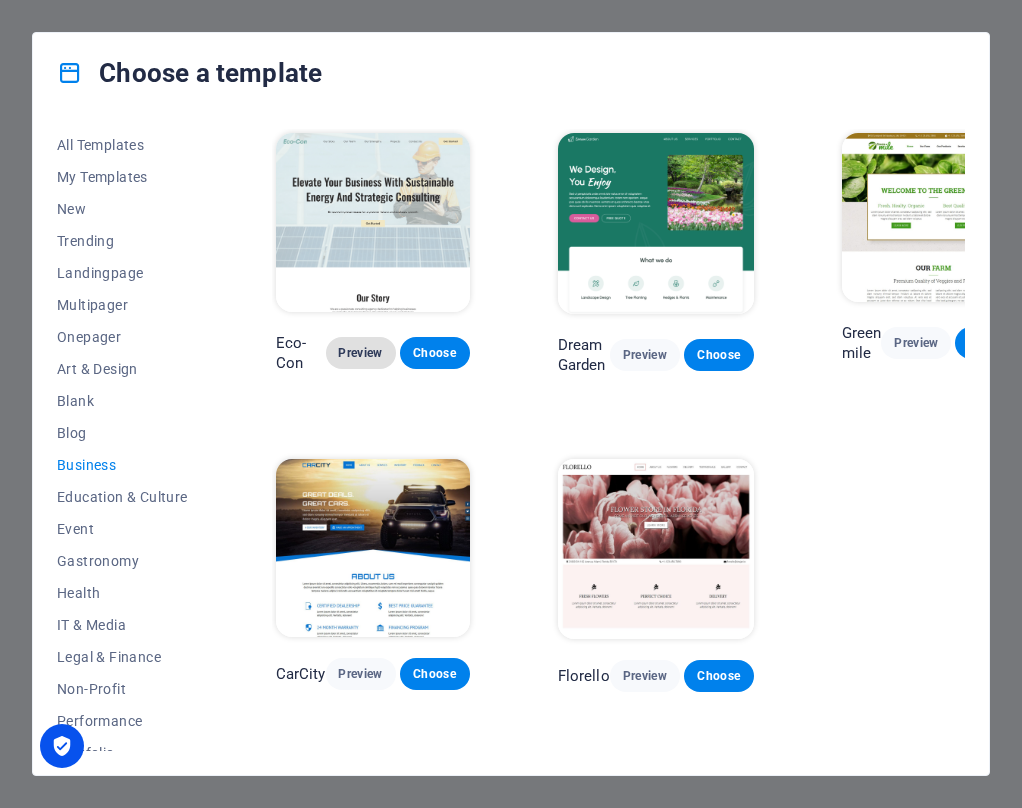 click on "Preview" at bounding box center [361, 353] 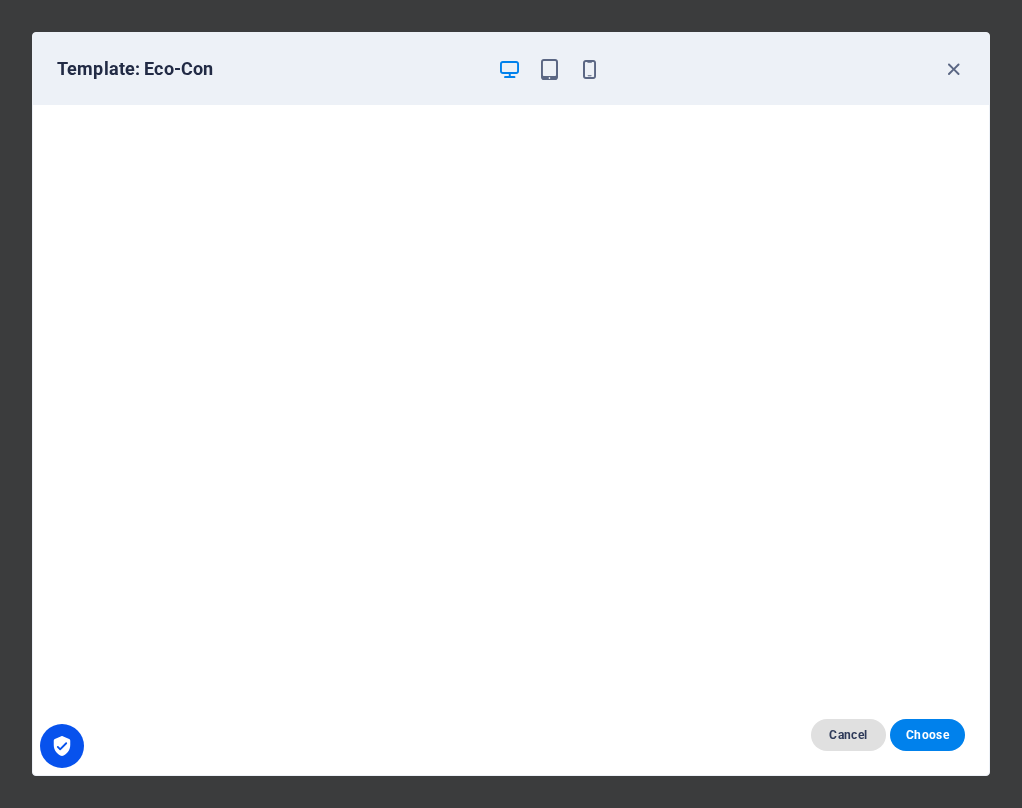 click on "Cancel" at bounding box center (848, 735) 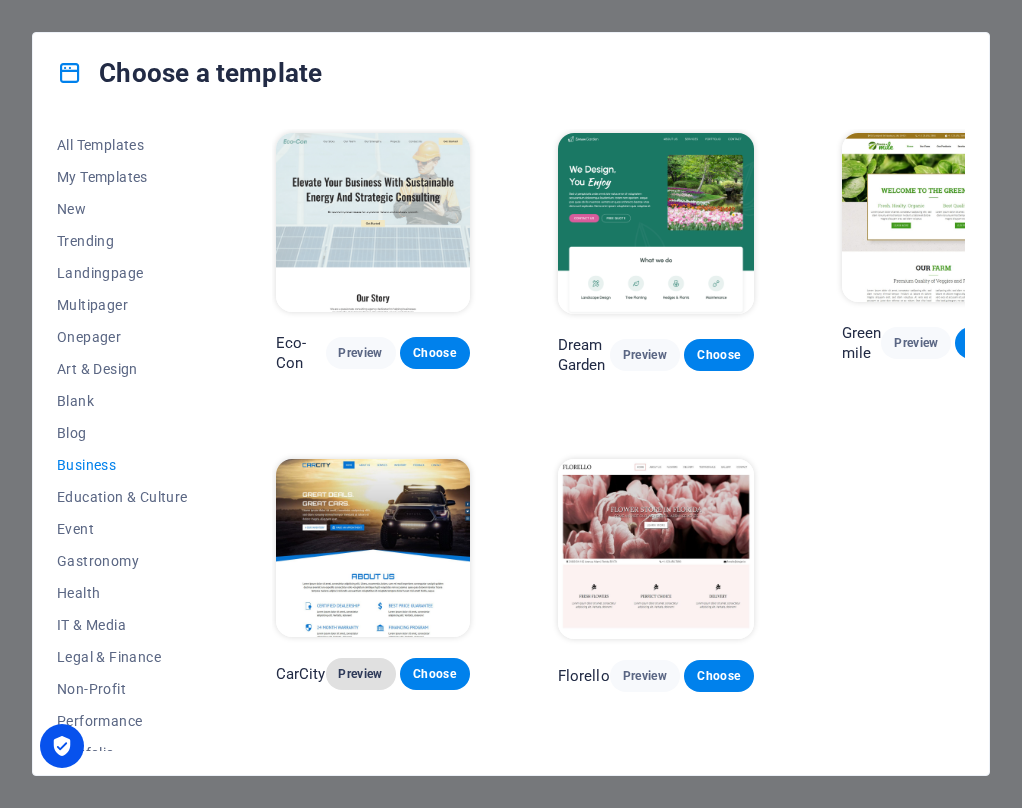 click on "Preview" at bounding box center [361, 674] 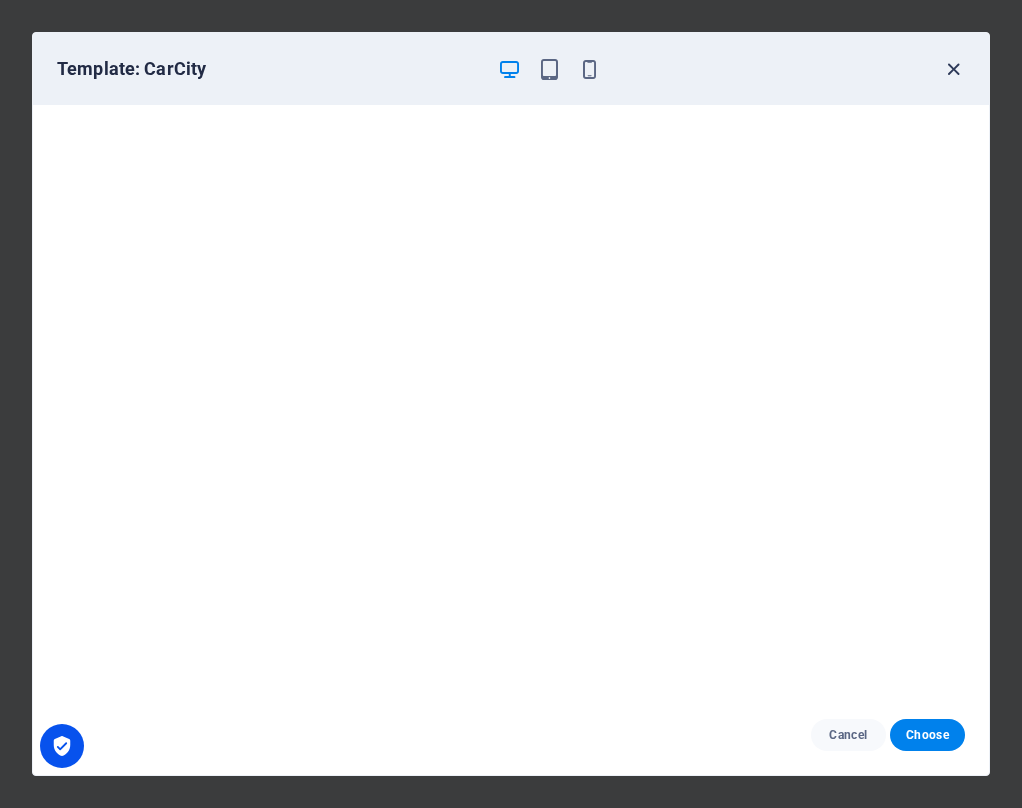 click at bounding box center (953, 69) 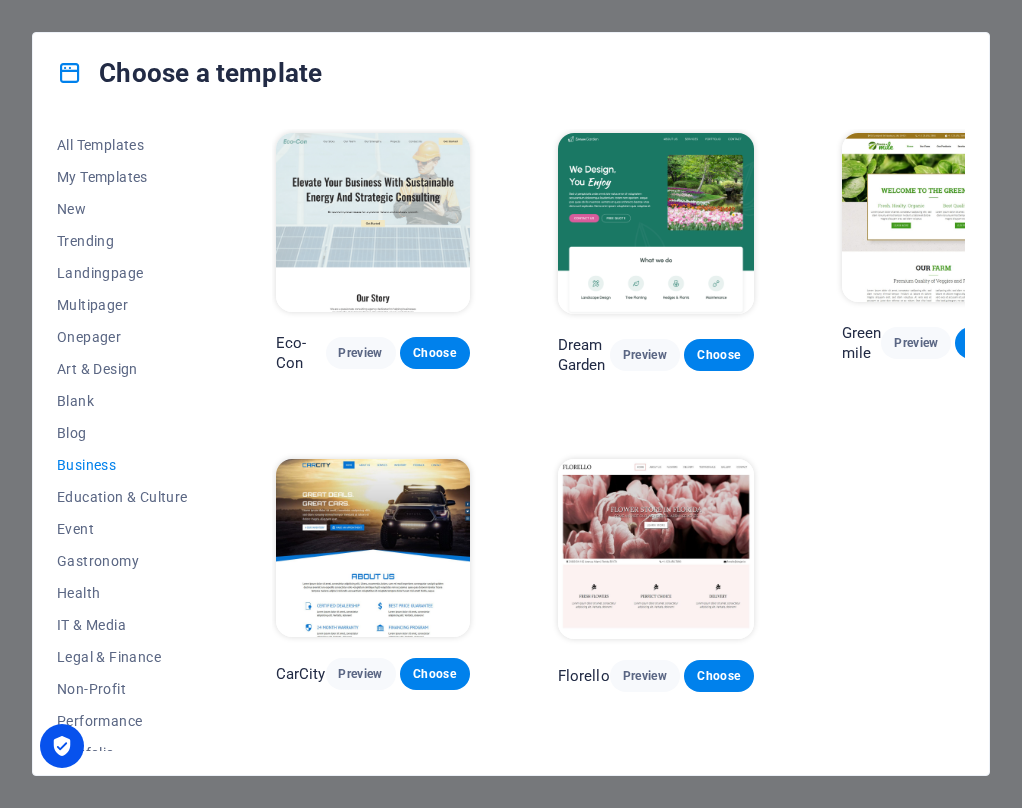 click at bounding box center (656, 549) 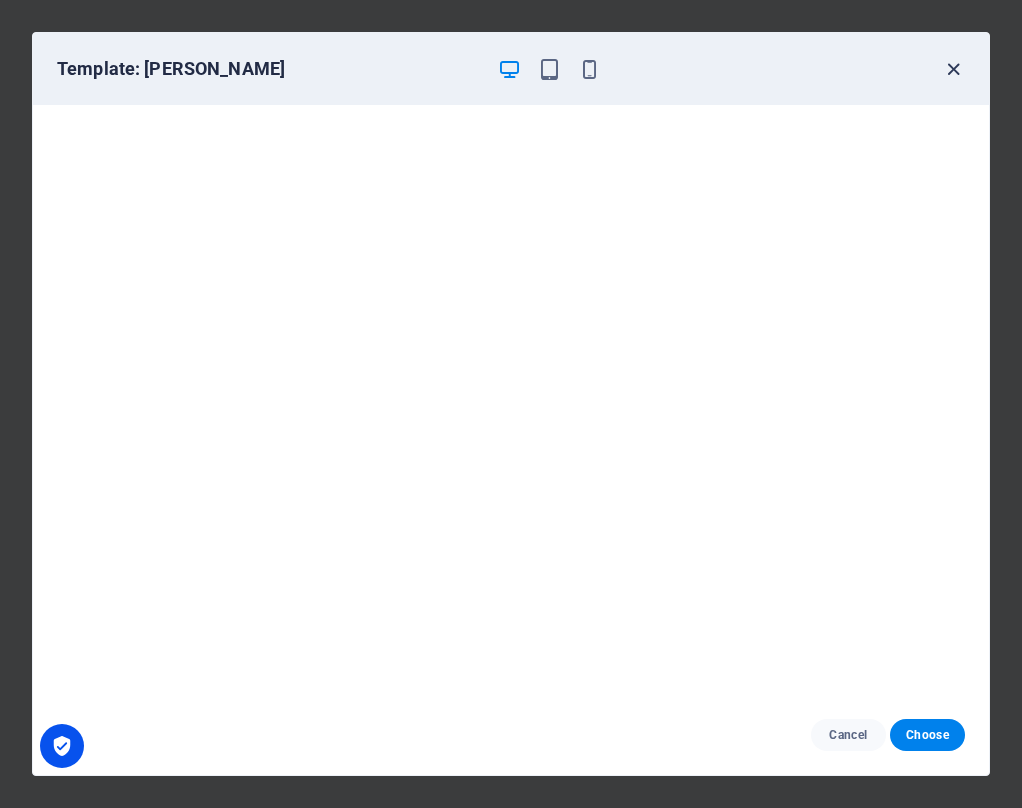 click at bounding box center [953, 69] 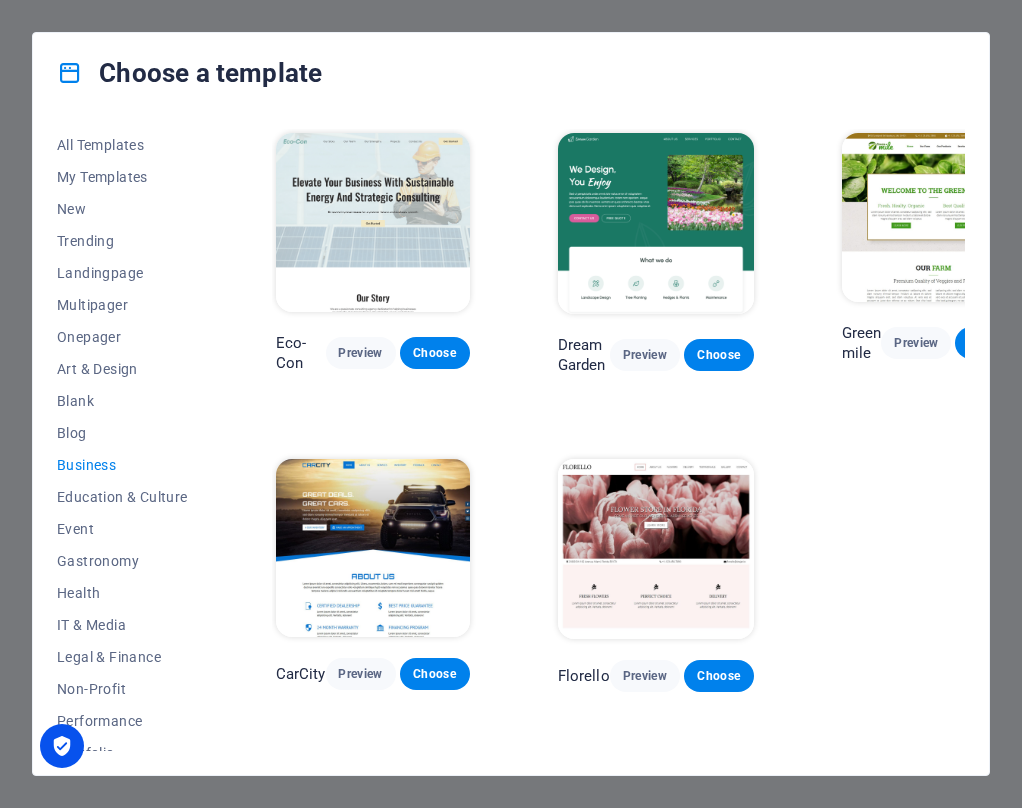scroll, scrollTop: 0, scrollLeft: 69, axis: horizontal 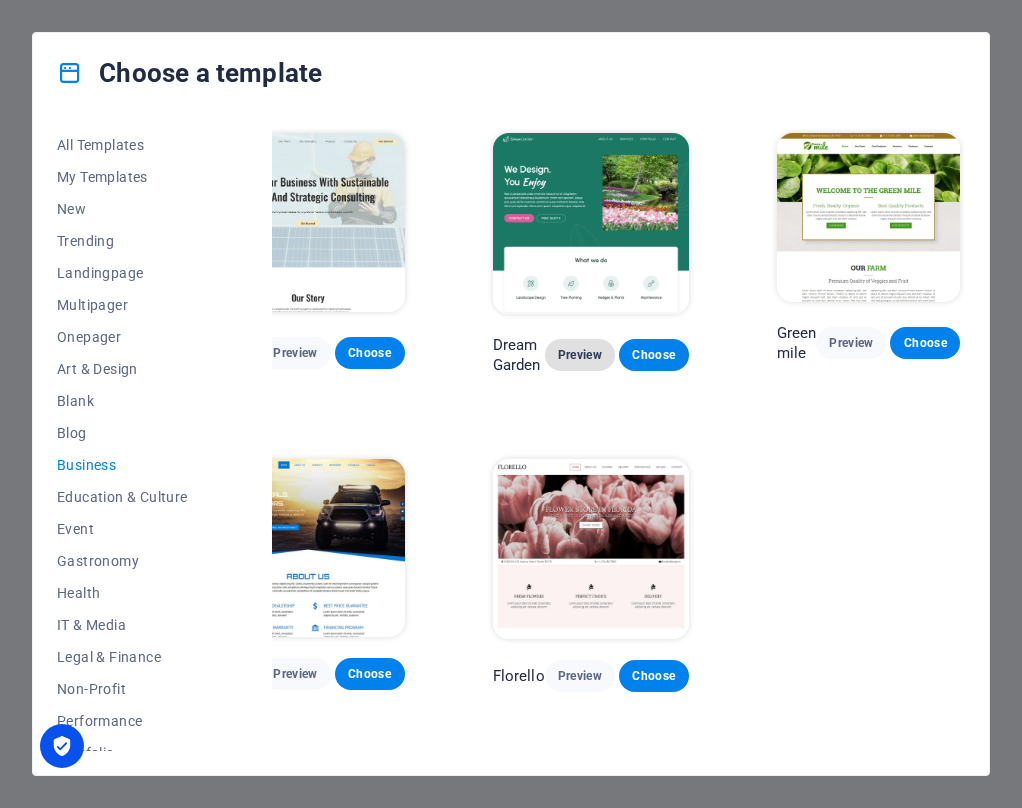 click on "Preview" at bounding box center (580, 355) 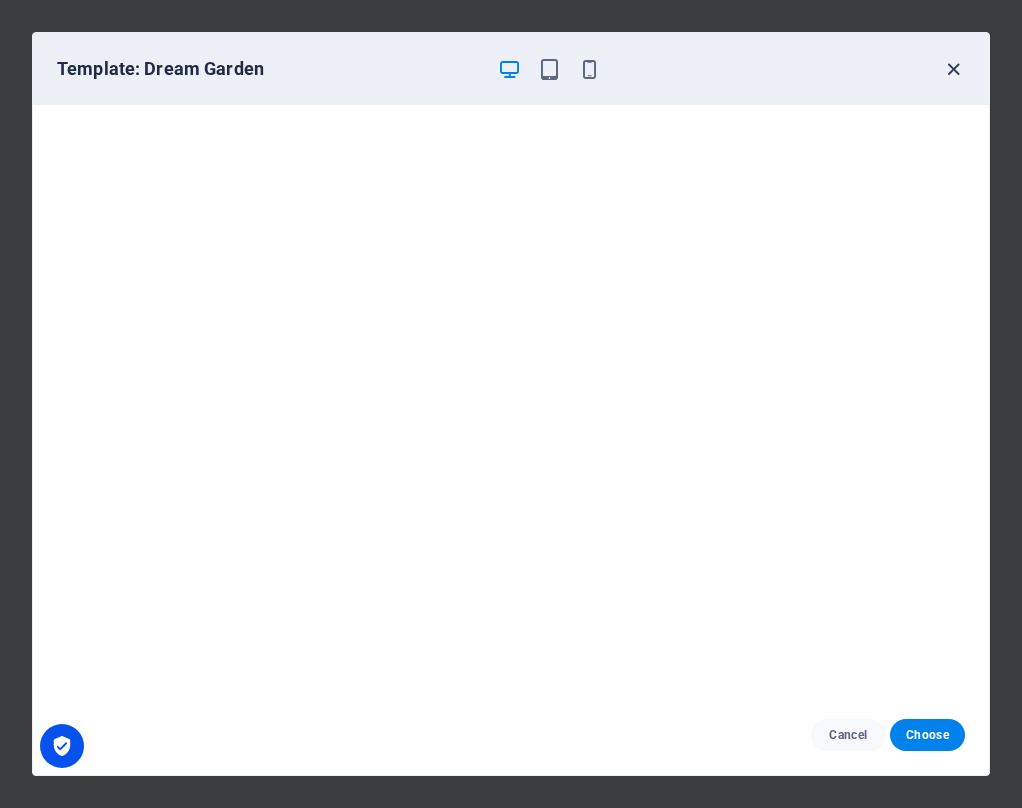 click at bounding box center (953, 69) 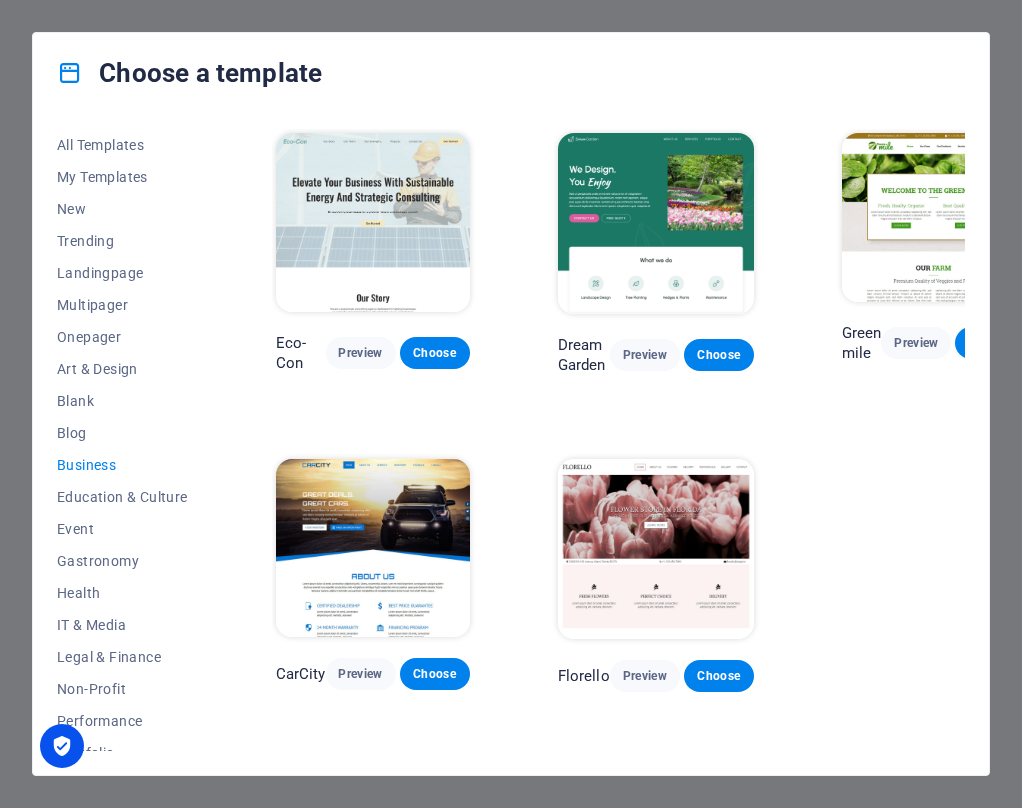 scroll, scrollTop: 0, scrollLeft: 69, axis: horizontal 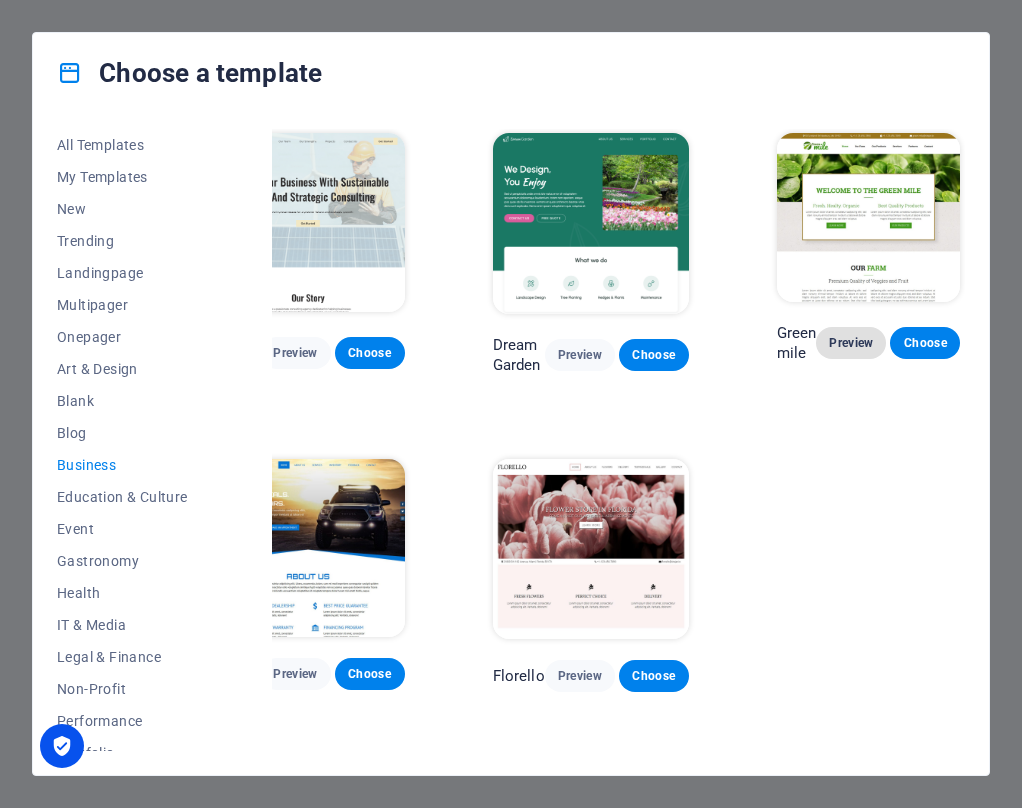 click on "Preview" at bounding box center (851, 343) 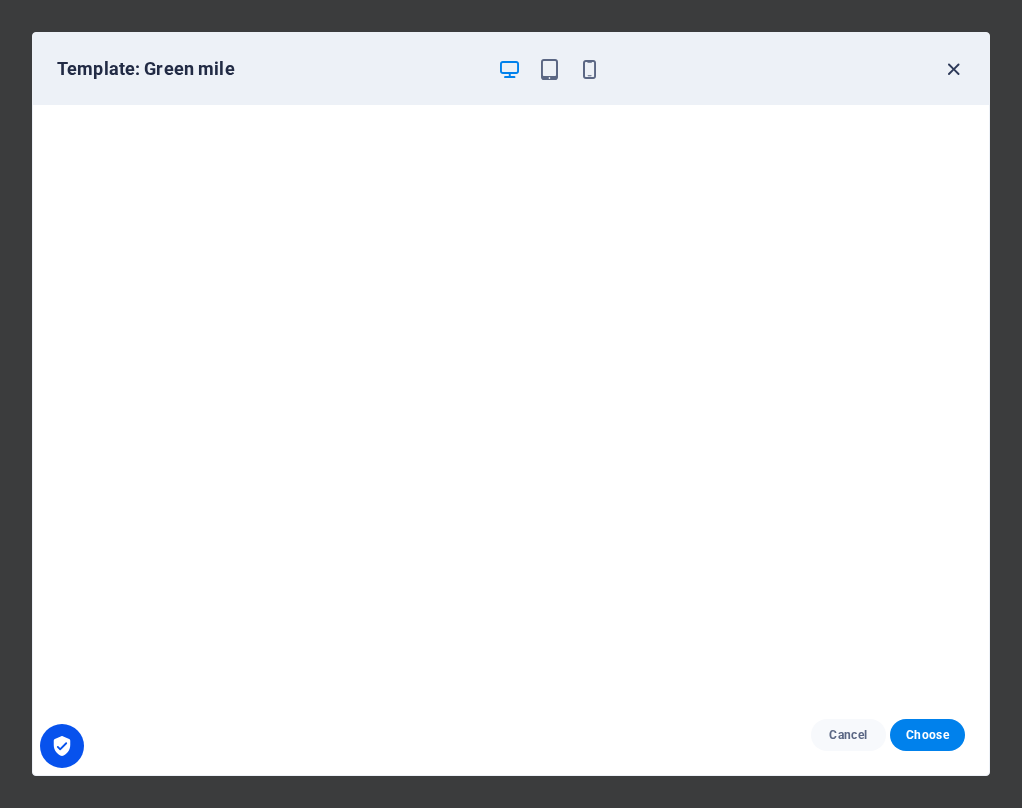 click at bounding box center (953, 69) 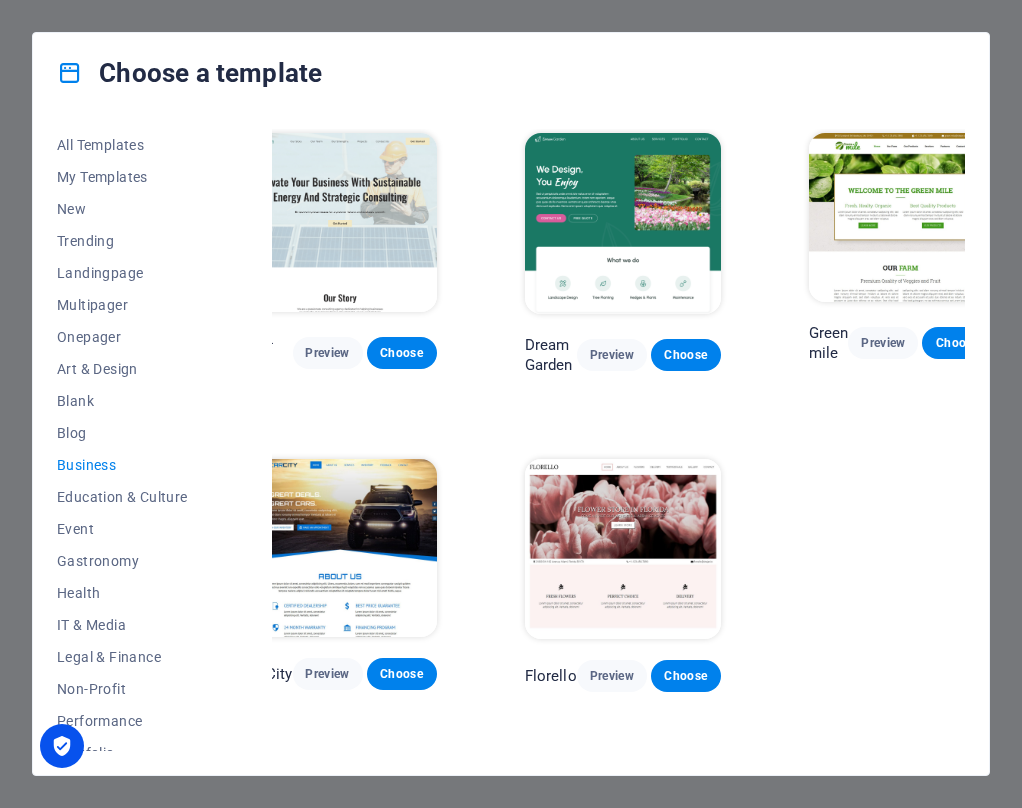 scroll, scrollTop: 0, scrollLeft: 0, axis: both 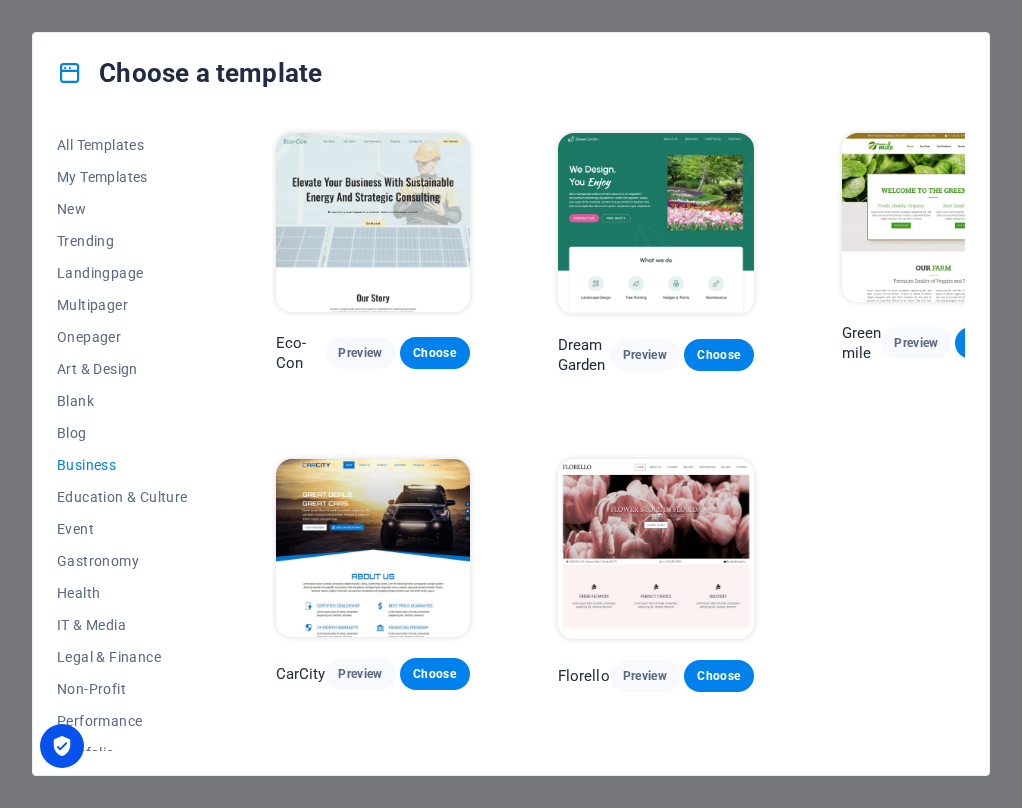 click at bounding box center (373, 548) 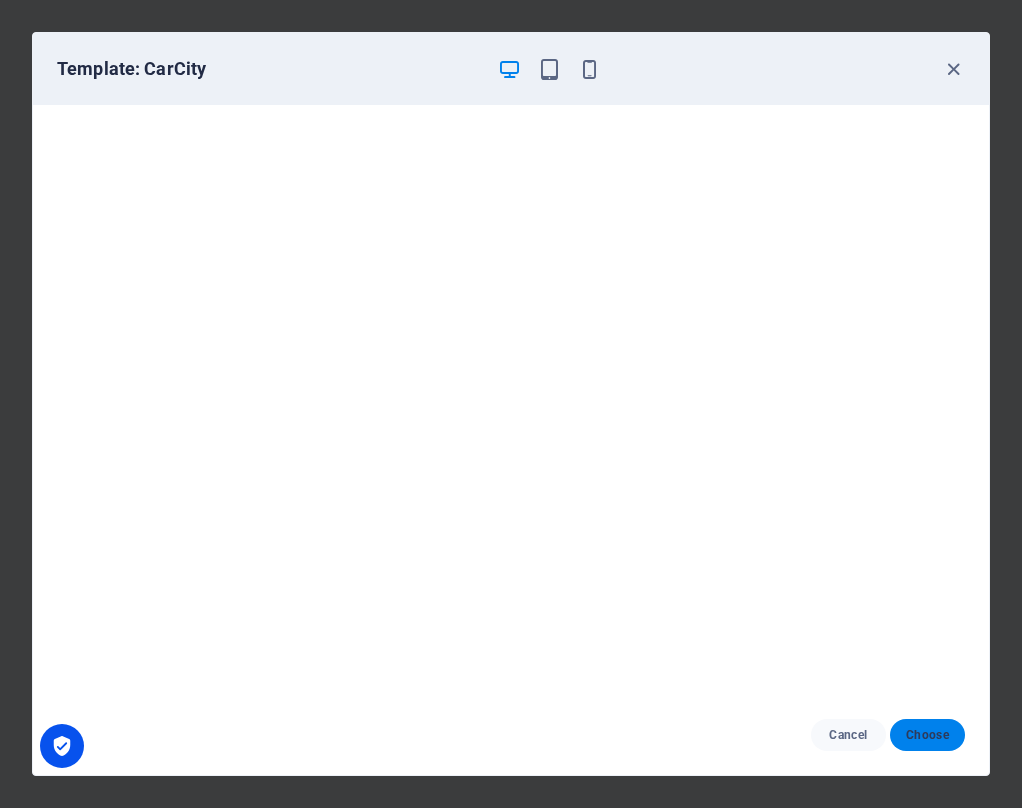 click on "Choose" at bounding box center (927, 735) 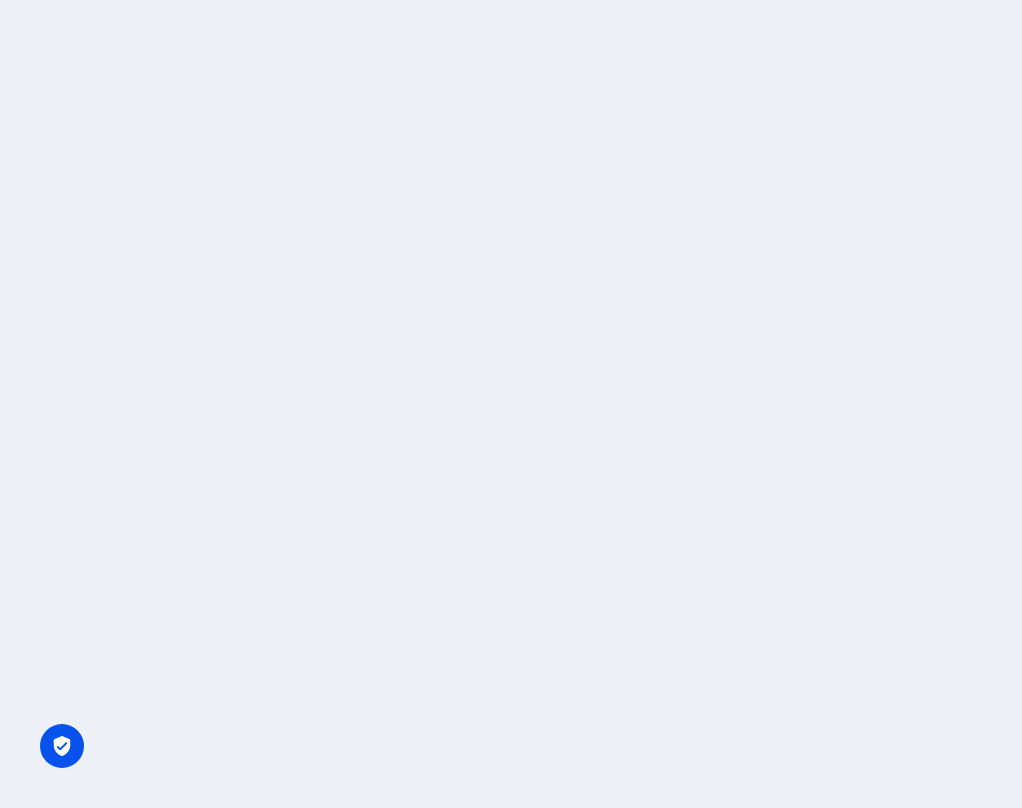 scroll, scrollTop: 0, scrollLeft: 0, axis: both 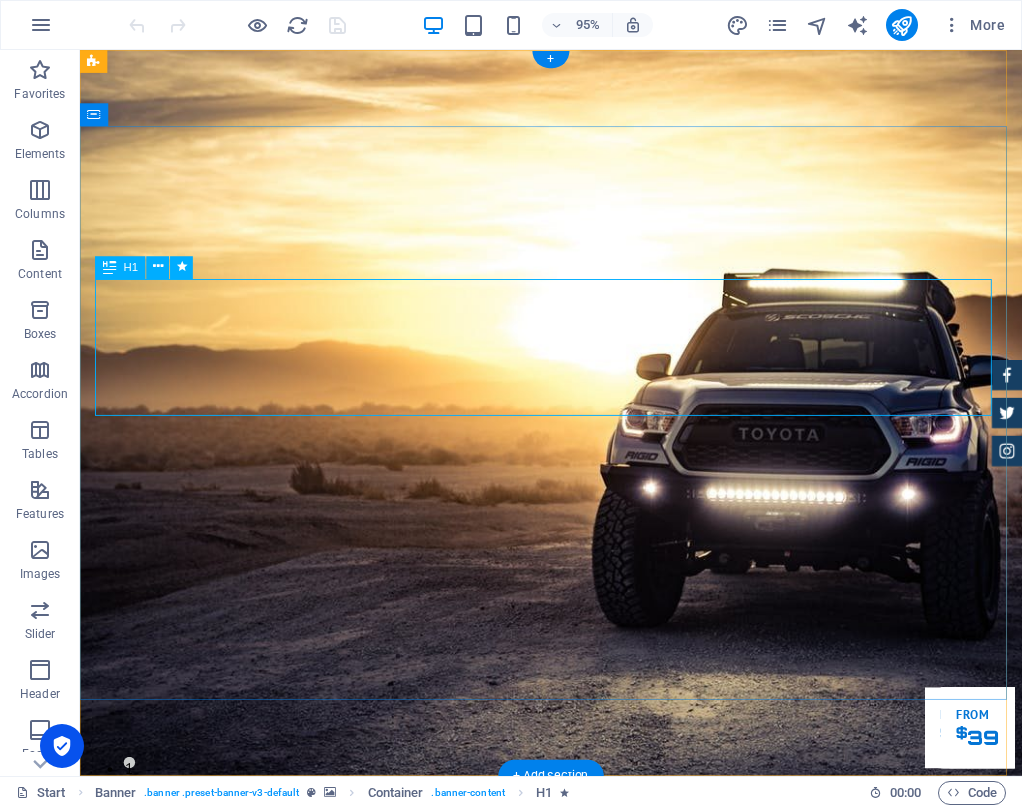 click on "GReat Deals. Great Cars." at bounding box center (576, 1125) 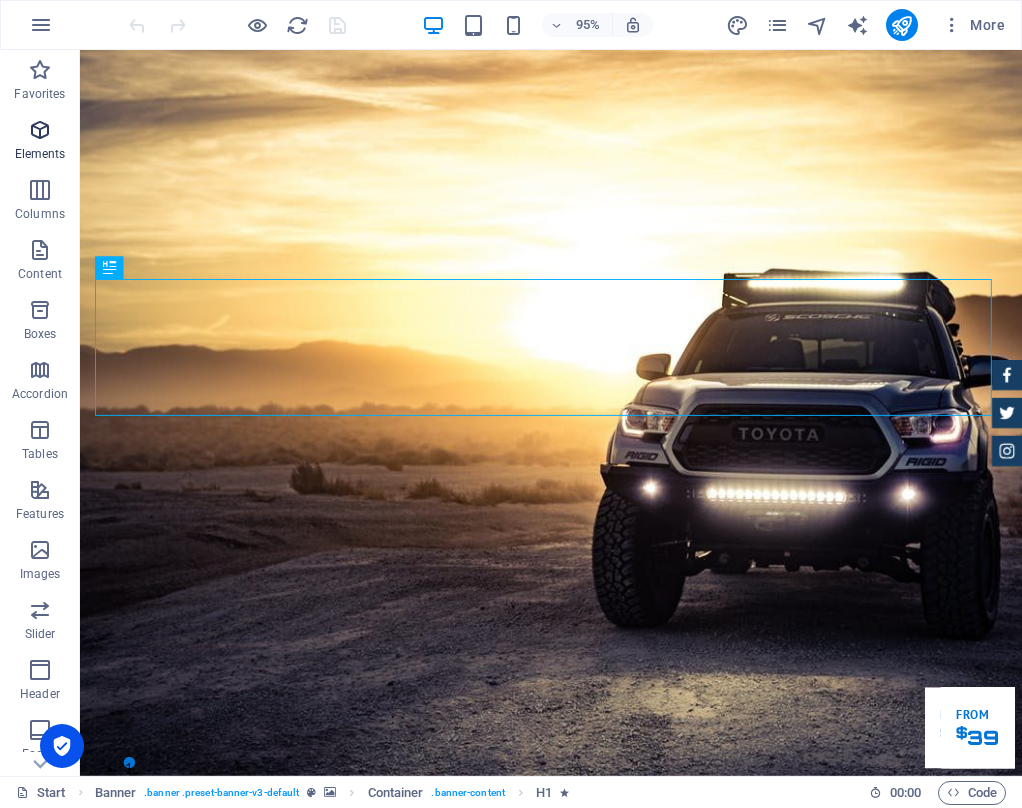 click at bounding box center [40, 130] 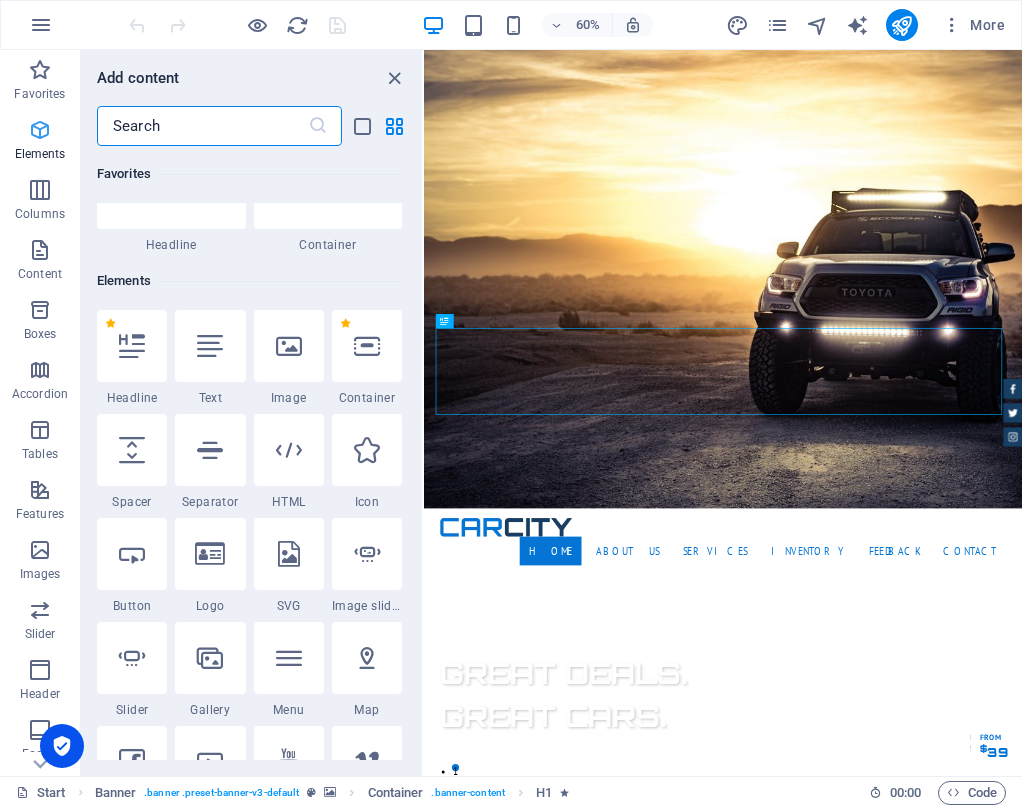 scroll, scrollTop: 213, scrollLeft: 0, axis: vertical 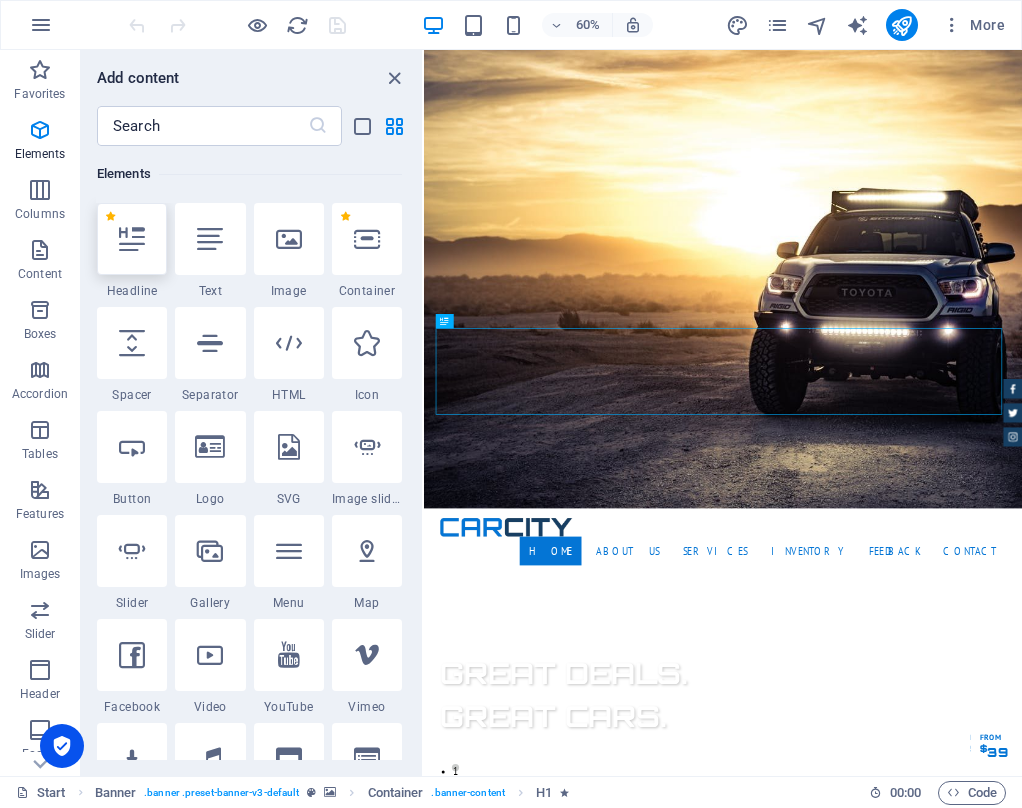 click at bounding box center (132, 239) 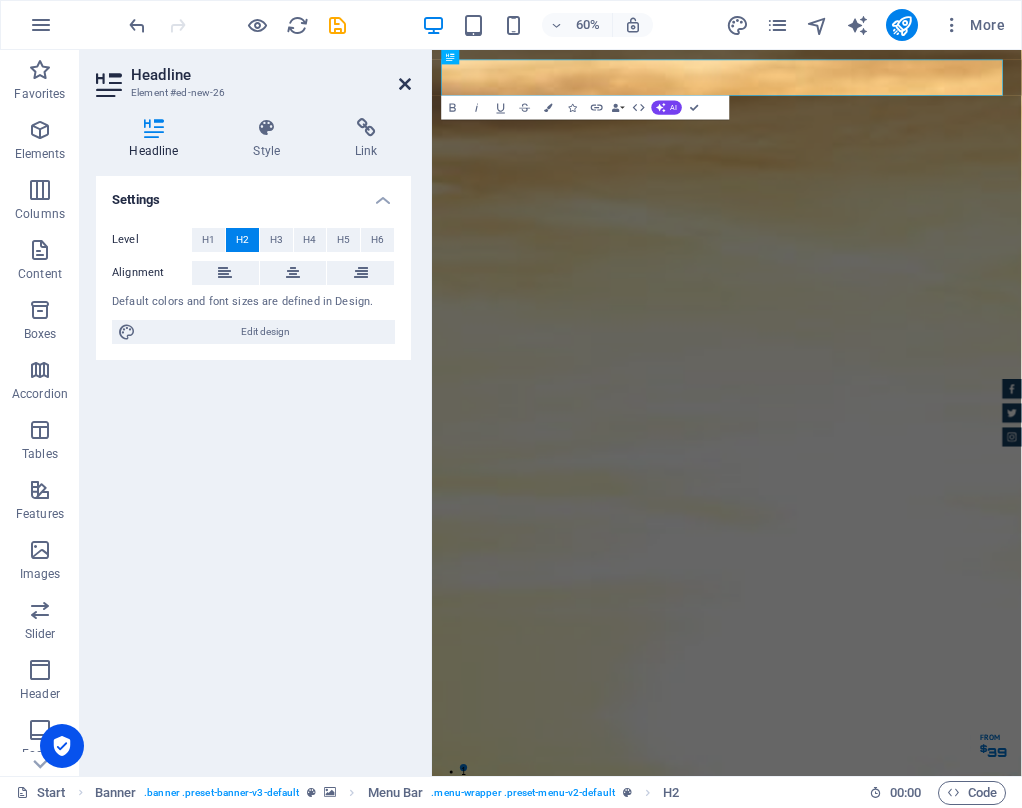 click at bounding box center (405, 84) 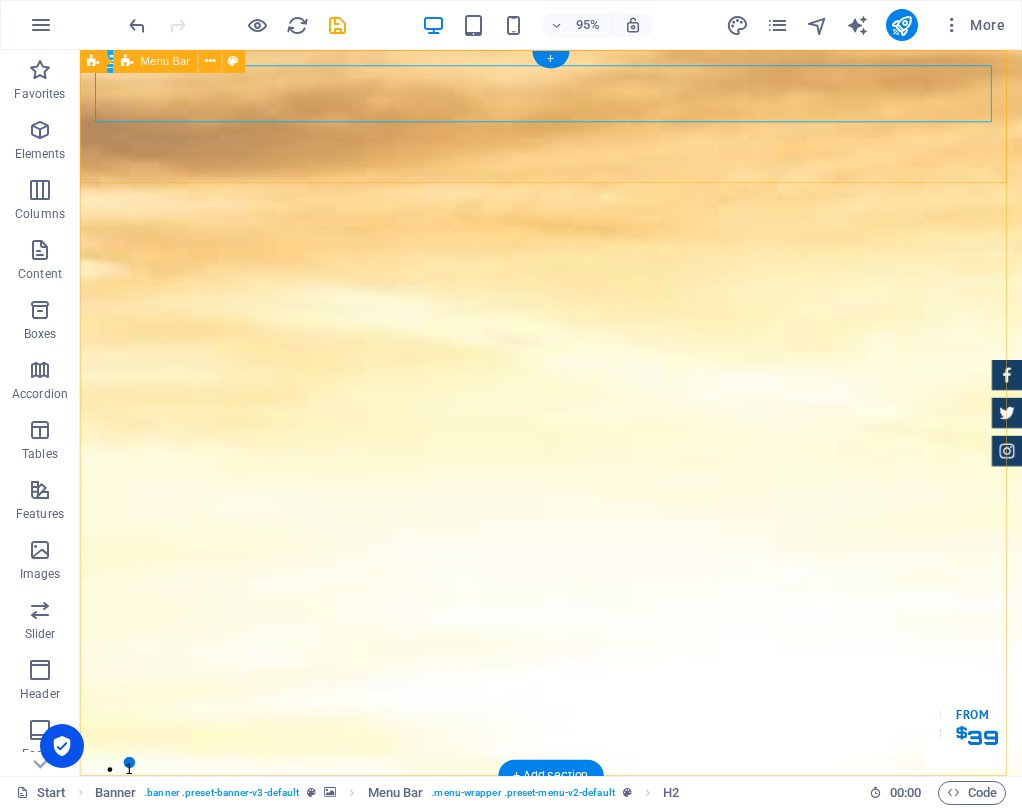click on "New headline Home About us Services Inventory Feedback Contact" at bounding box center [576, 3039] 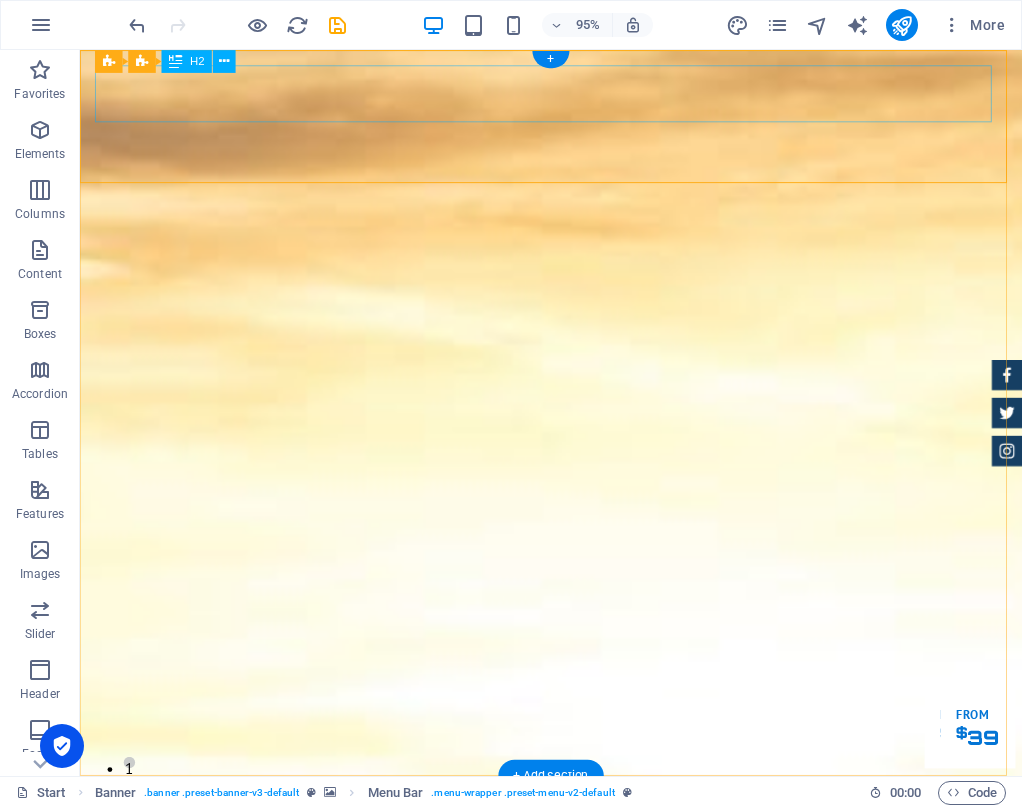 click on "New headline" at bounding box center [576, 3000] 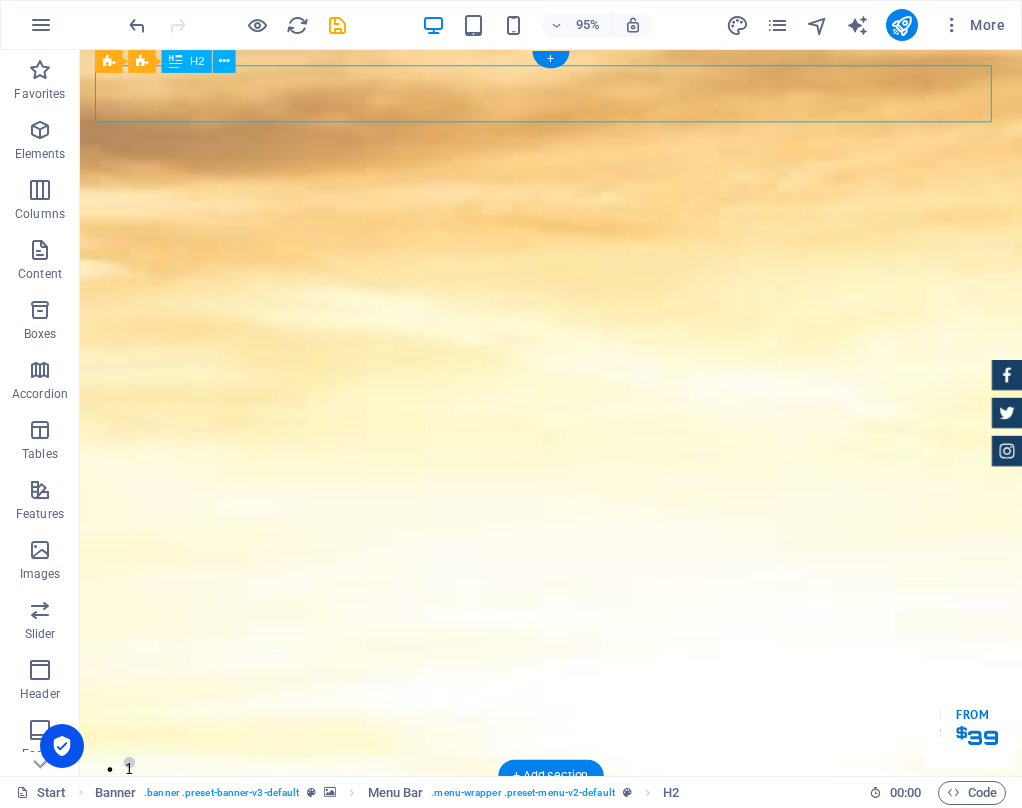 click on "New headline" at bounding box center [576, 3000] 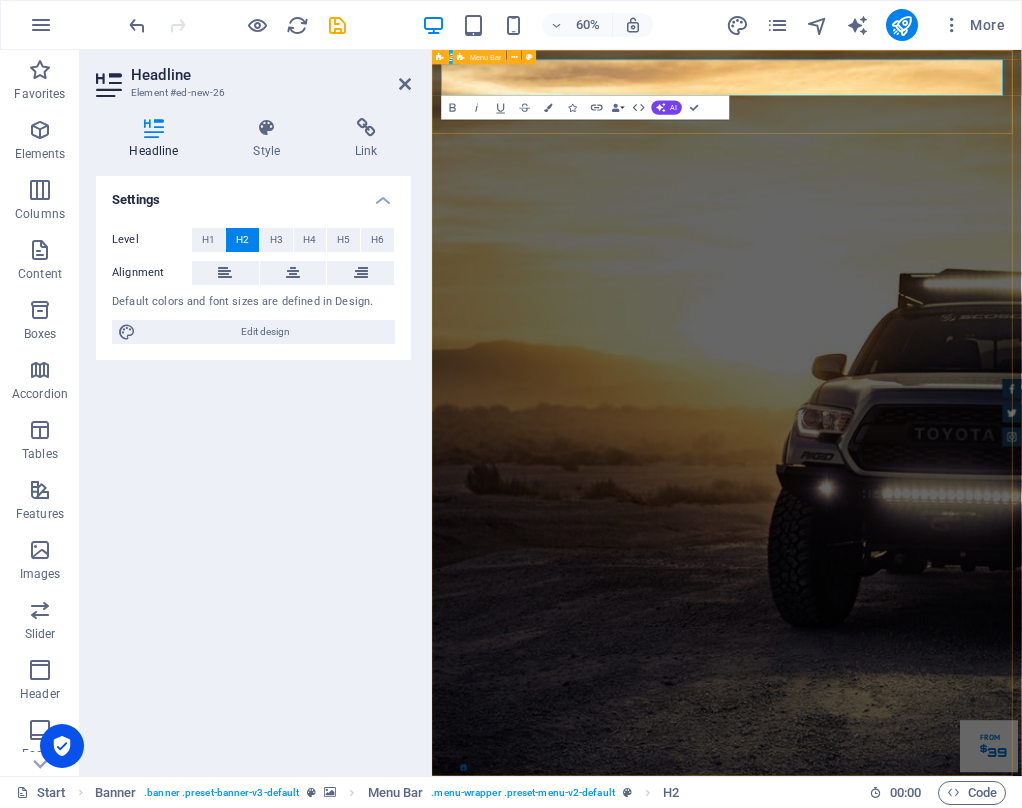 type 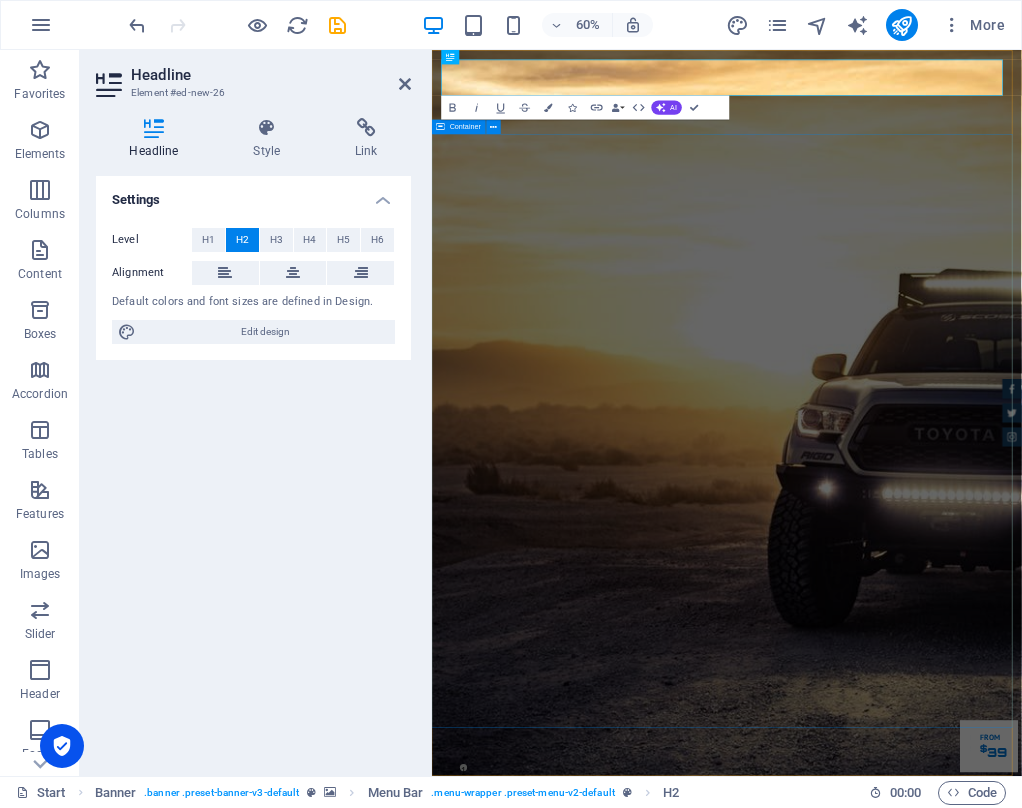 click on "GReat Deals. Great Cars. Lorem ipsum dolor sit amet, consetetur sadipscing elitr, sed diam nonumy eirmod tempor invidunt ut labore et dolore magna aliquyam erat.  Our Inventory   Make an appointment" at bounding box center (923, 1727) 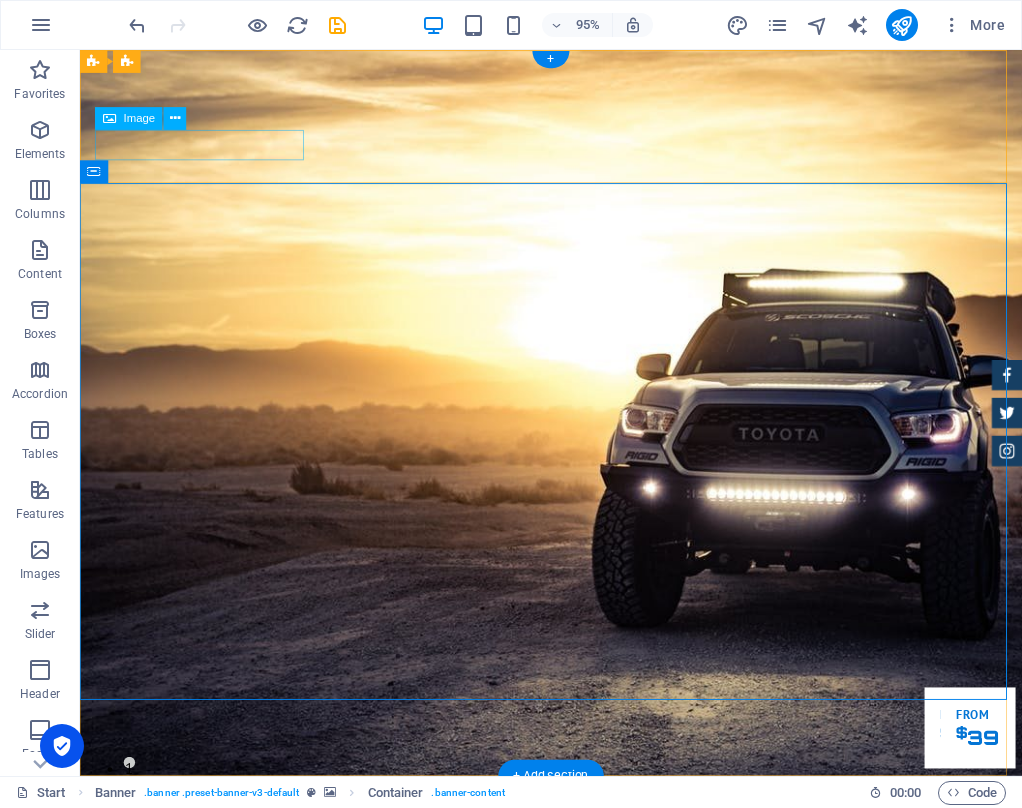 click at bounding box center [576, 905] 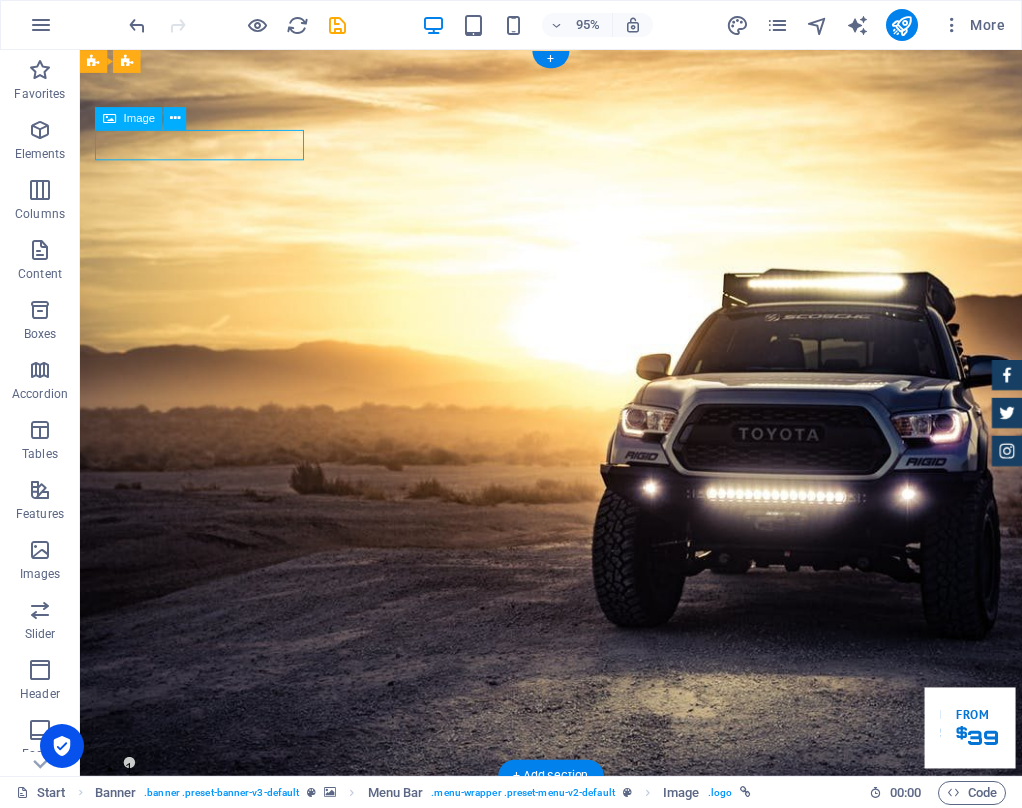 click at bounding box center (576, 905) 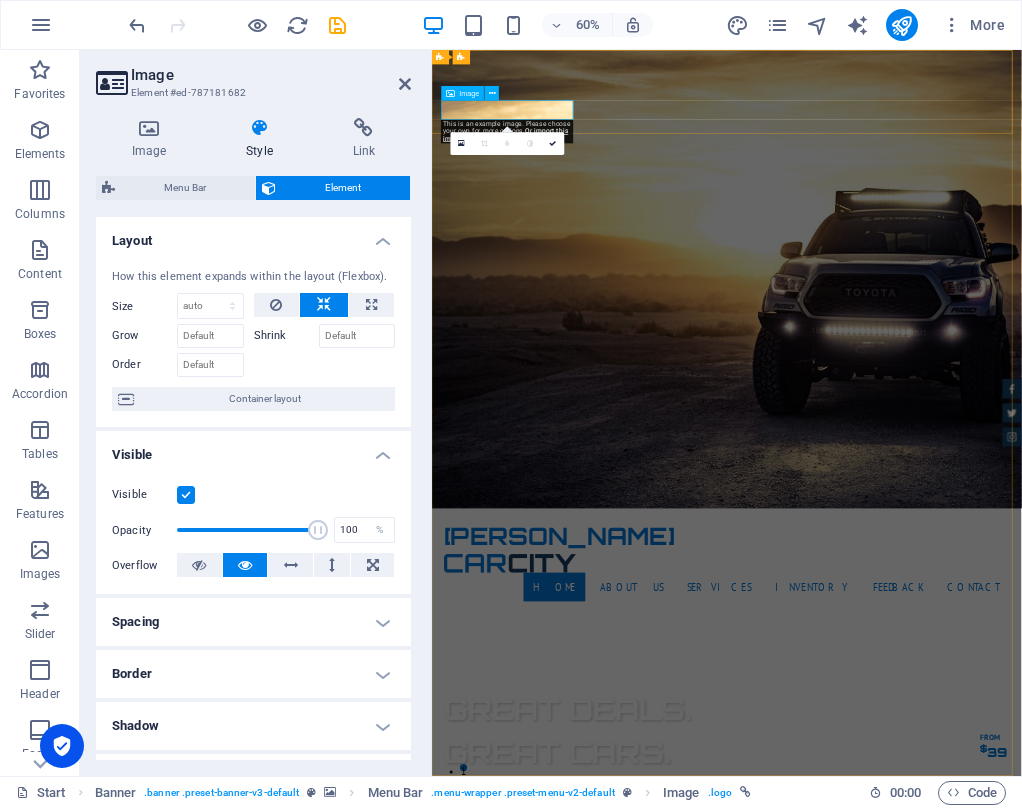 click at bounding box center (924, 905) 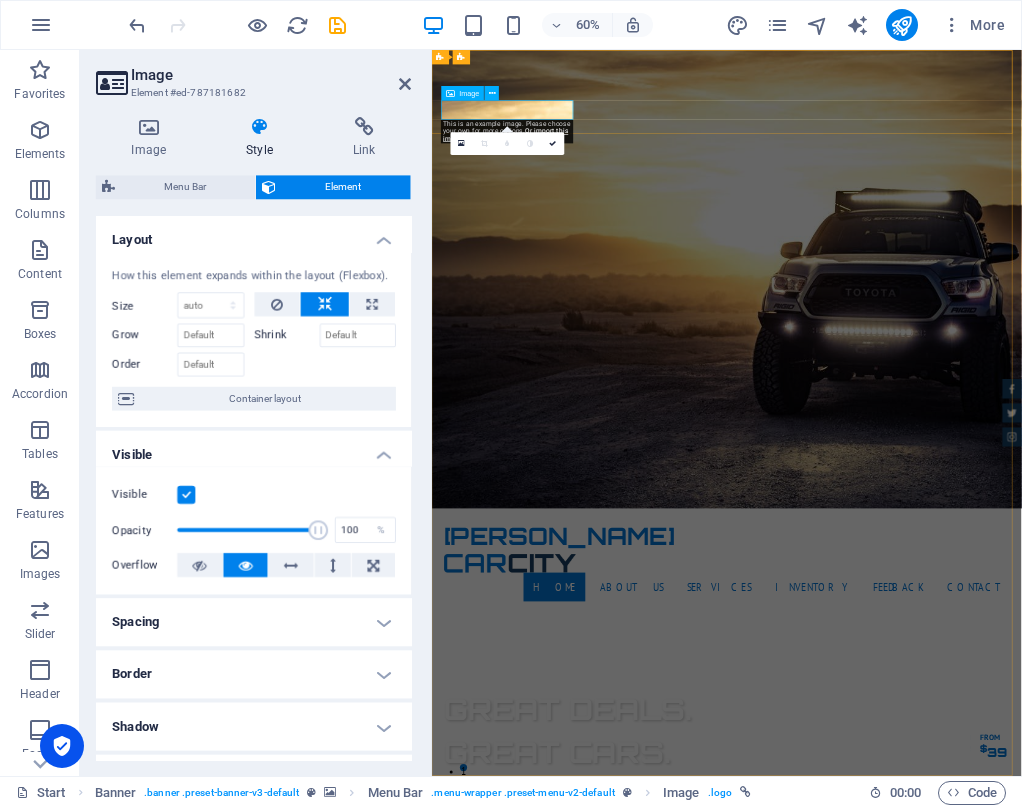 click at bounding box center (924, 905) 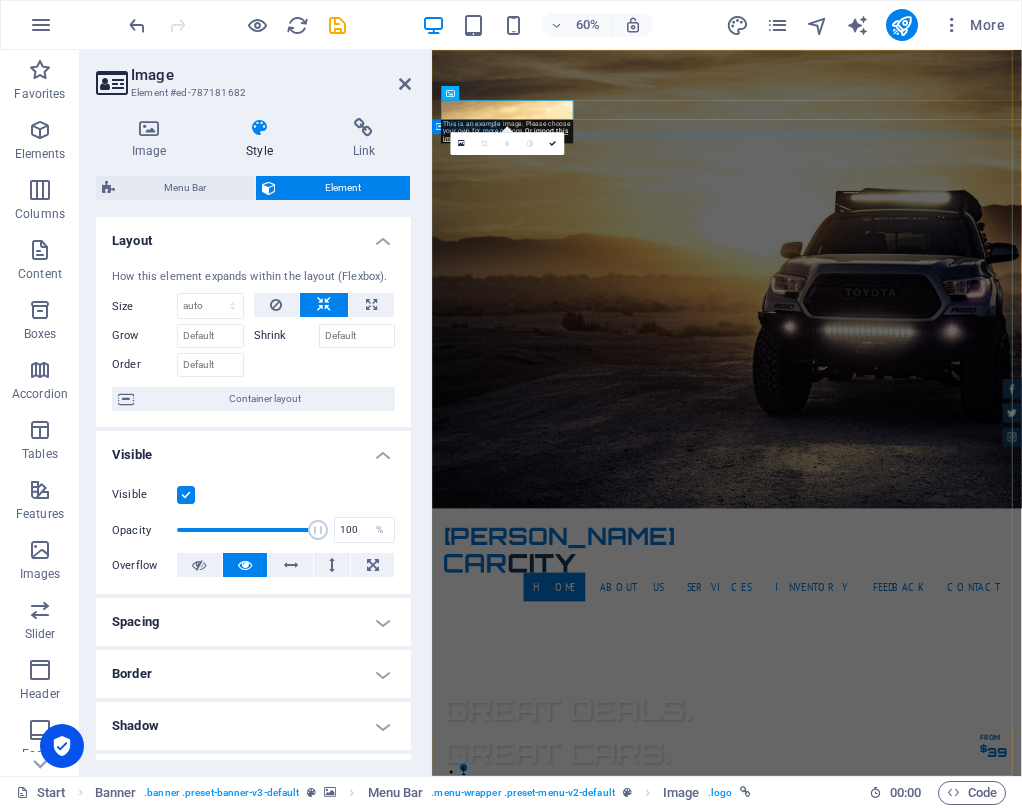 click on "GReat Deals. Great Cars. Lorem ipsum dolor sit amet, consetetur sadipscing elitr, sed diam nonumy eirmod tempor invidunt ut labore et dolore magna aliquyam erat.  Our Inventory   Make an appointment" at bounding box center [923, 1281] 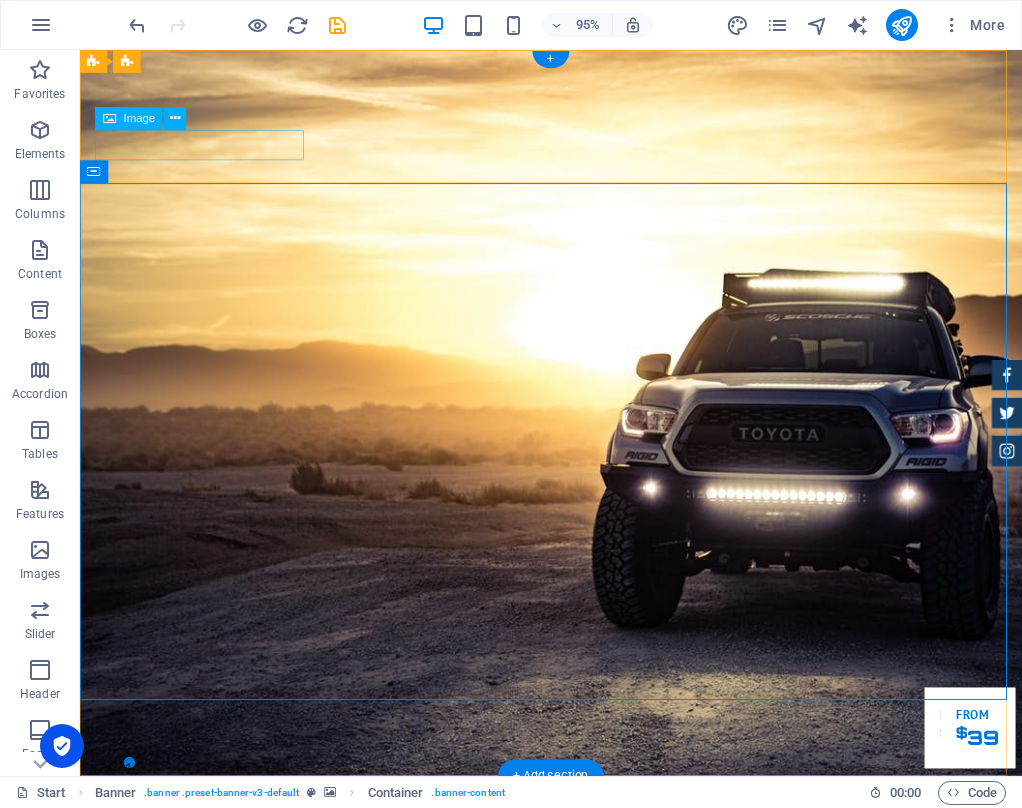 click at bounding box center (576, 905) 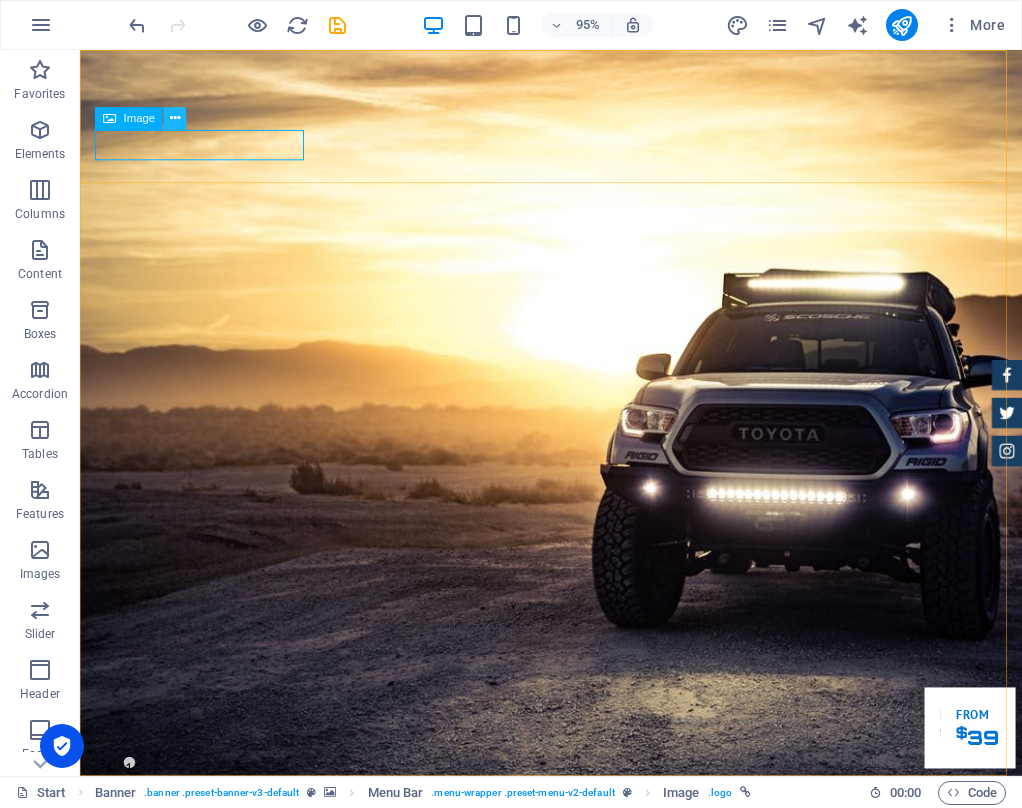 click at bounding box center (175, 118) 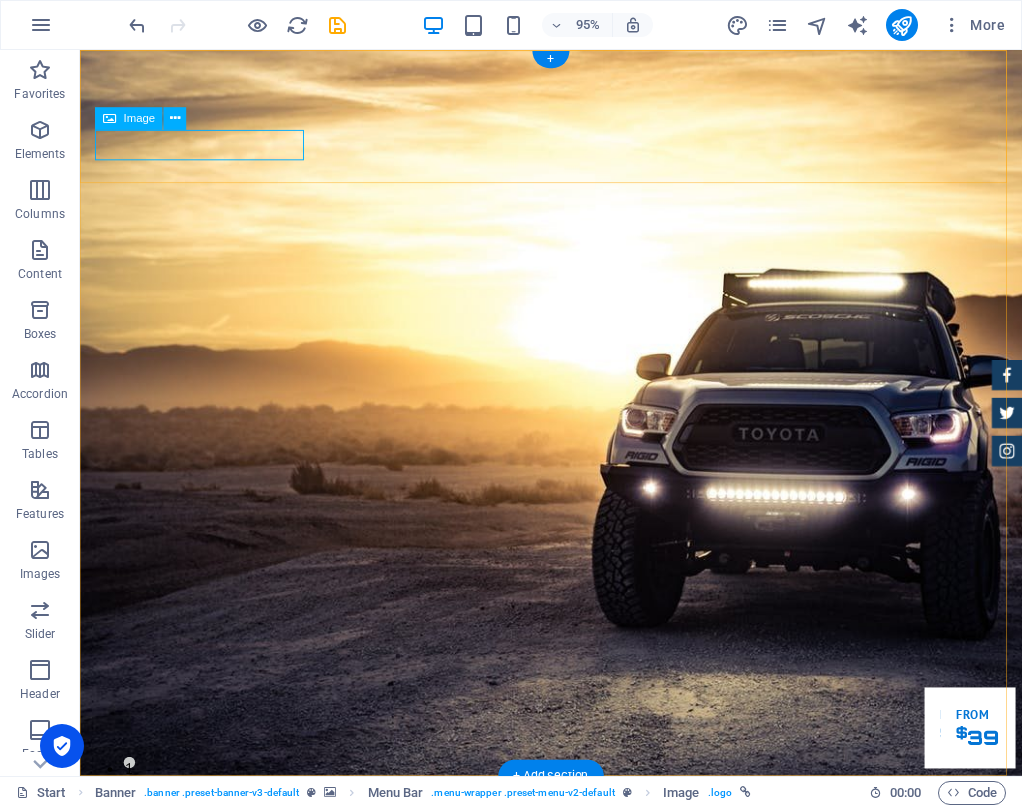 click at bounding box center (576, 905) 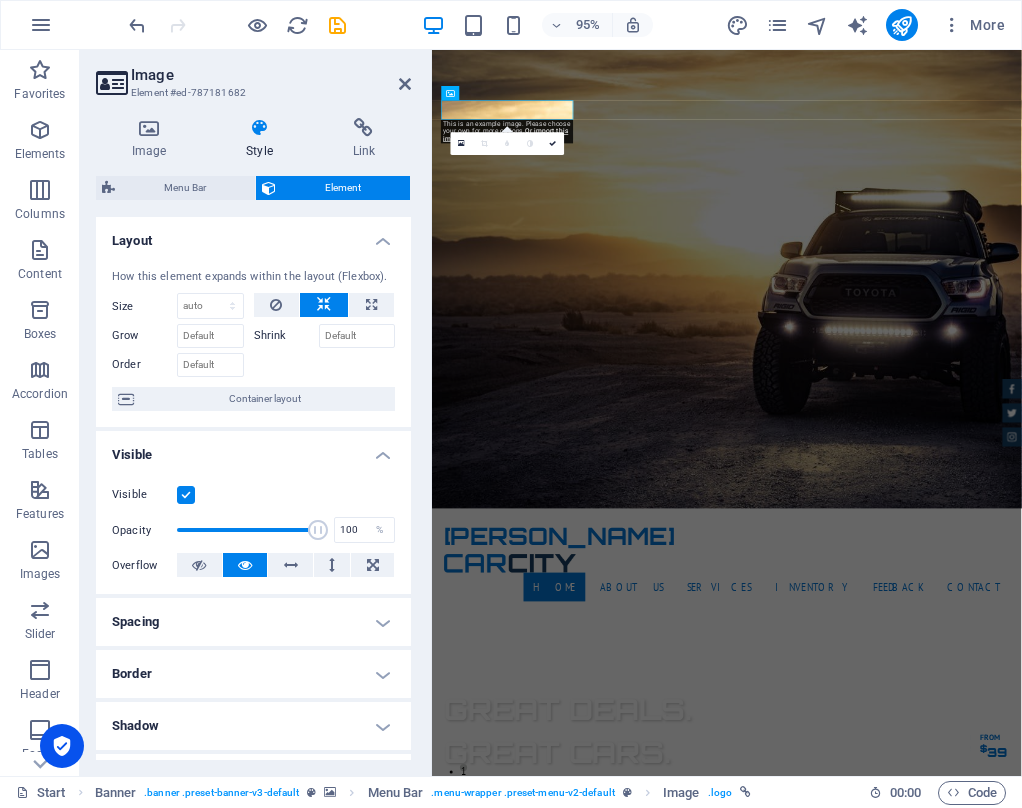 click on "Image" at bounding box center (153, 139) 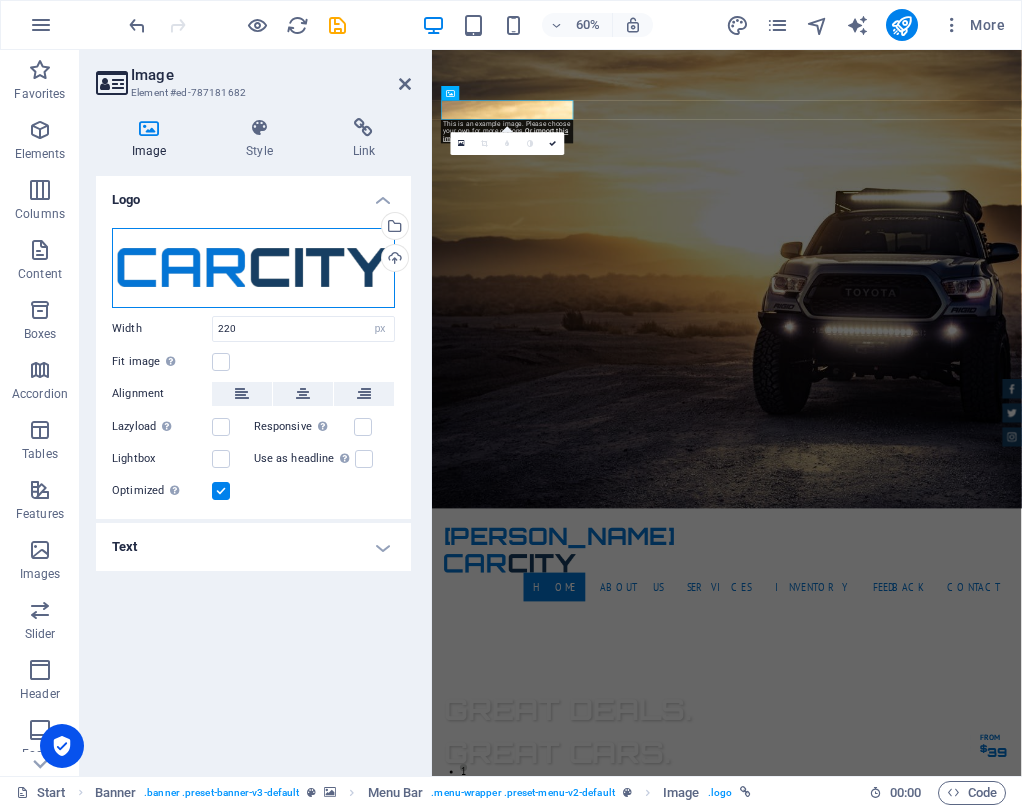 click on "Drag files here, click to choose files or select files from Files or our free stock photos & videos" at bounding box center (253, 268) 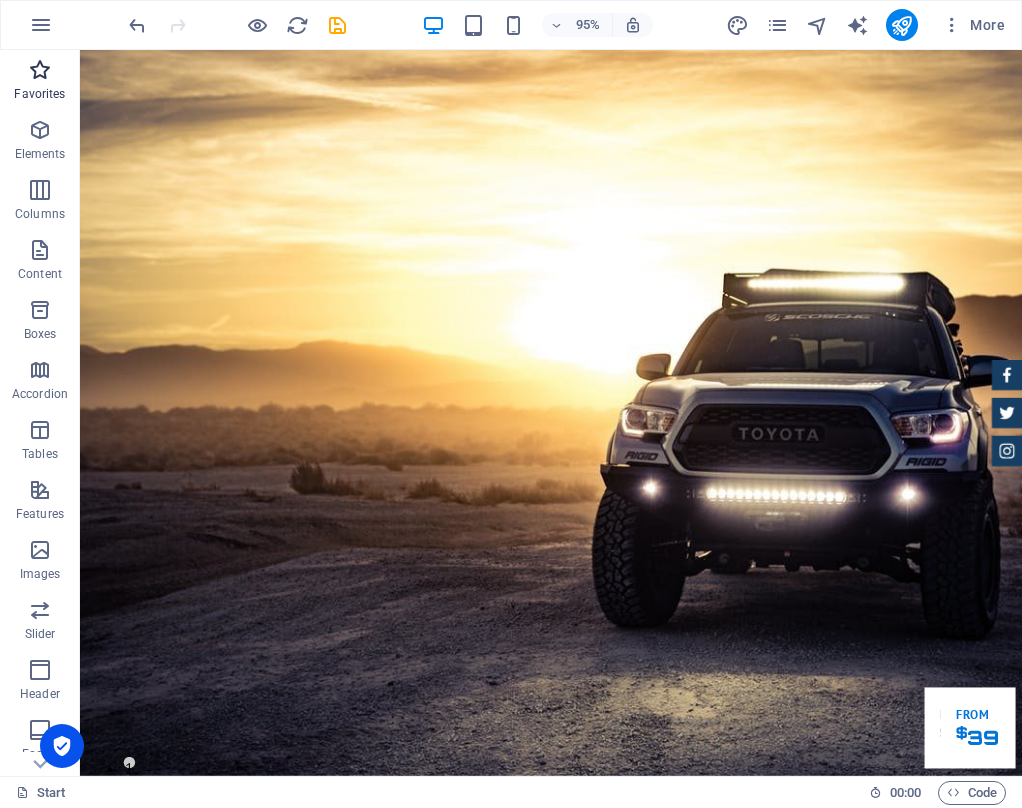 click on "Favorites" at bounding box center [39, 94] 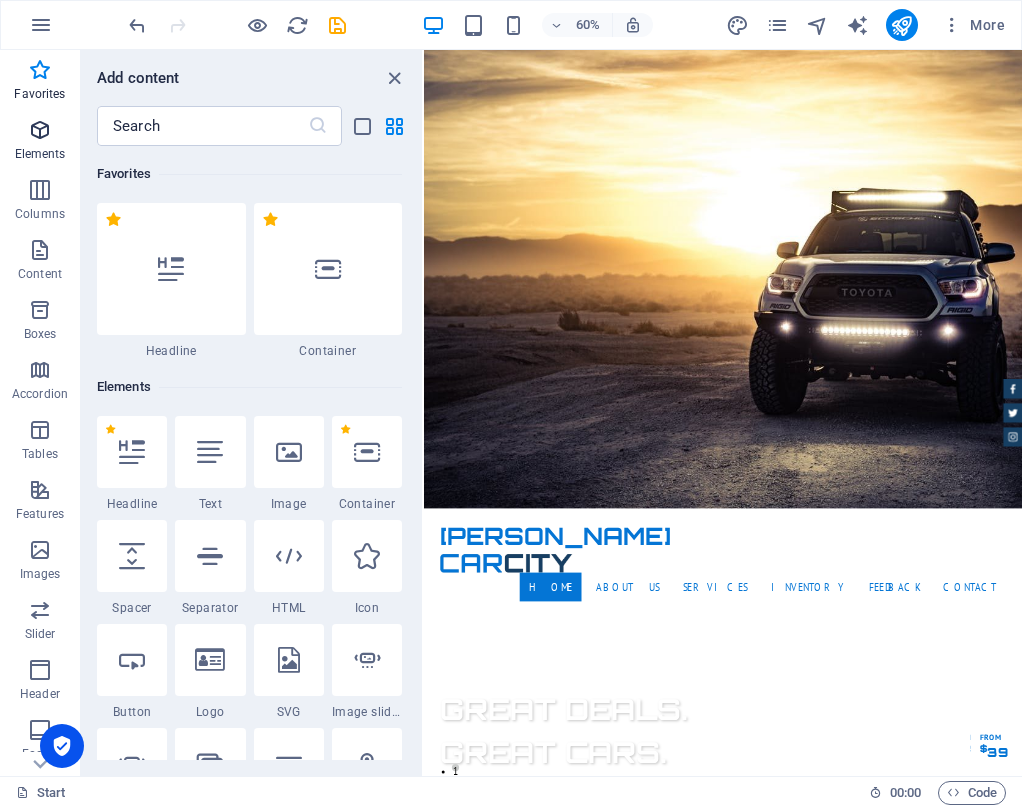 click at bounding box center [40, 130] 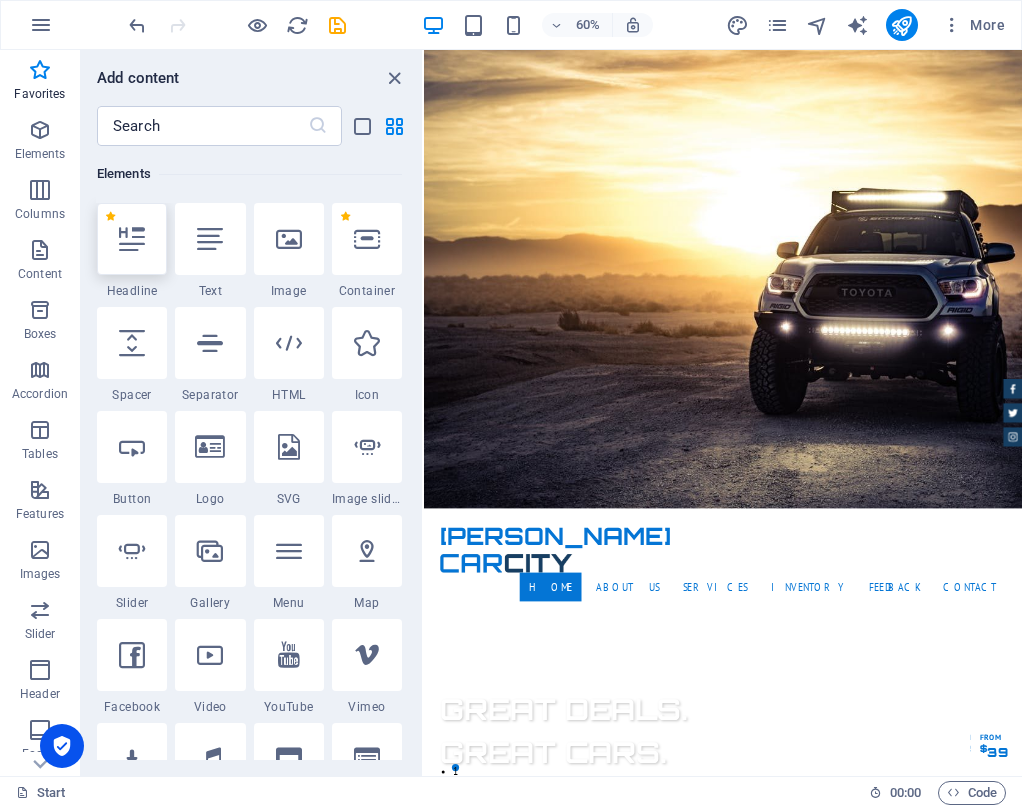 scroll, scrollTop: 0, scrollLeft: 0, axis: both 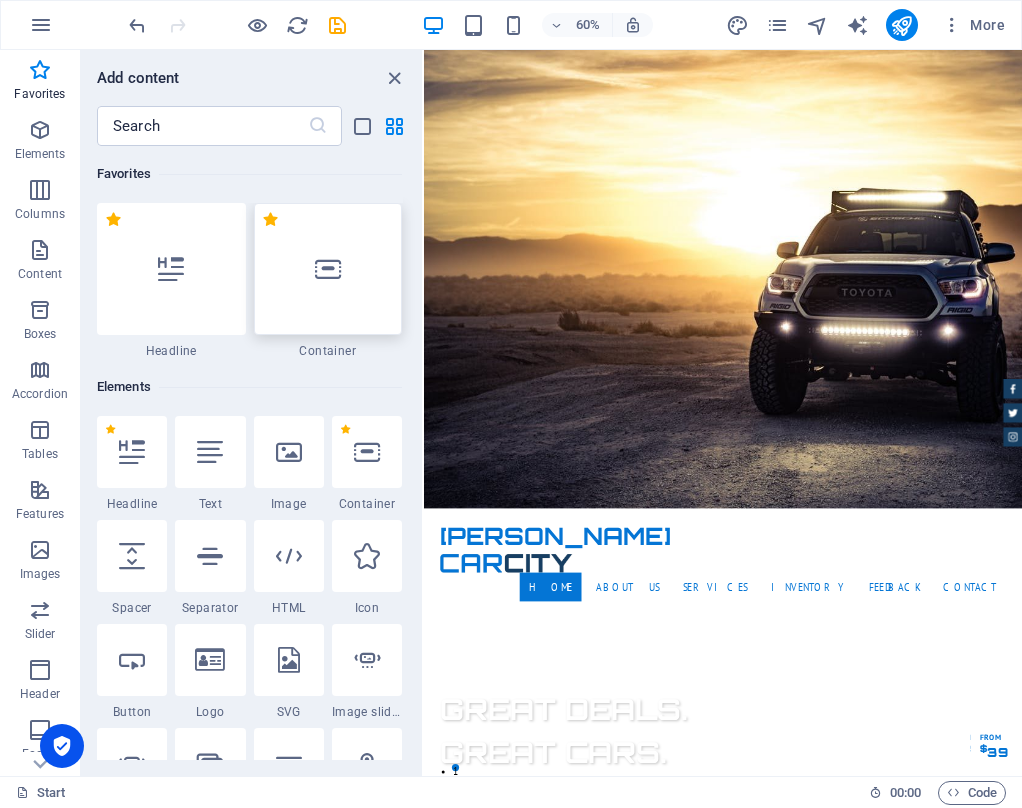 click at bounding box center (328, 269) 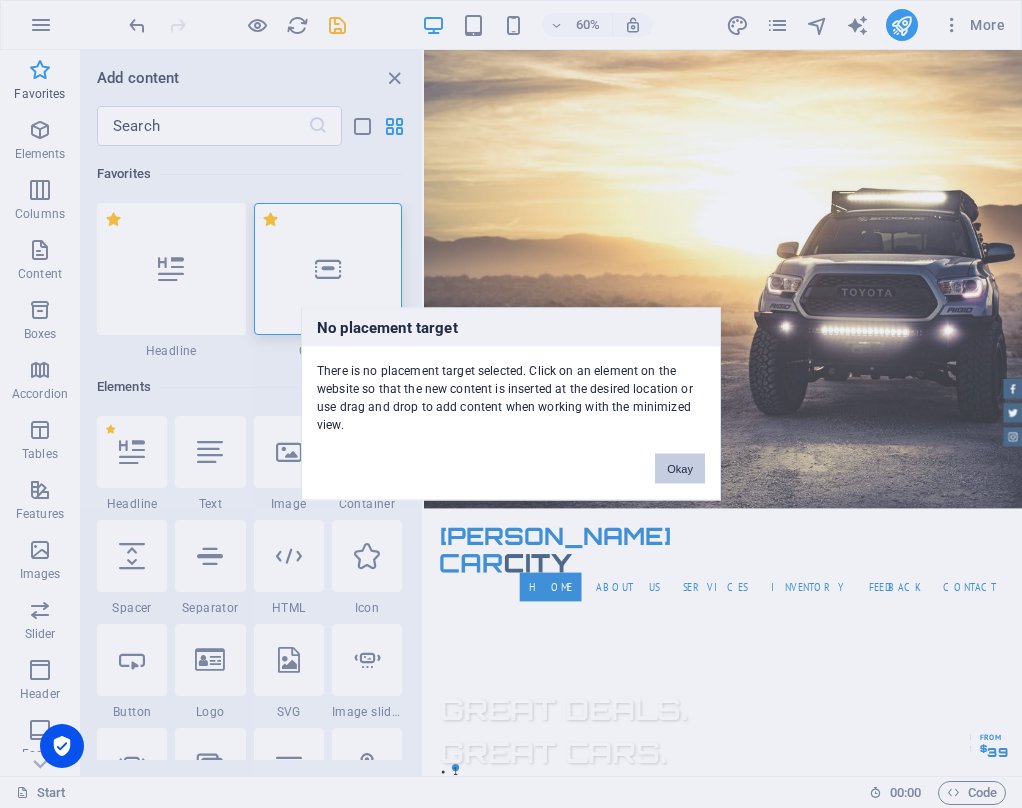 click on "Okay" at bounding box center (680, 469) 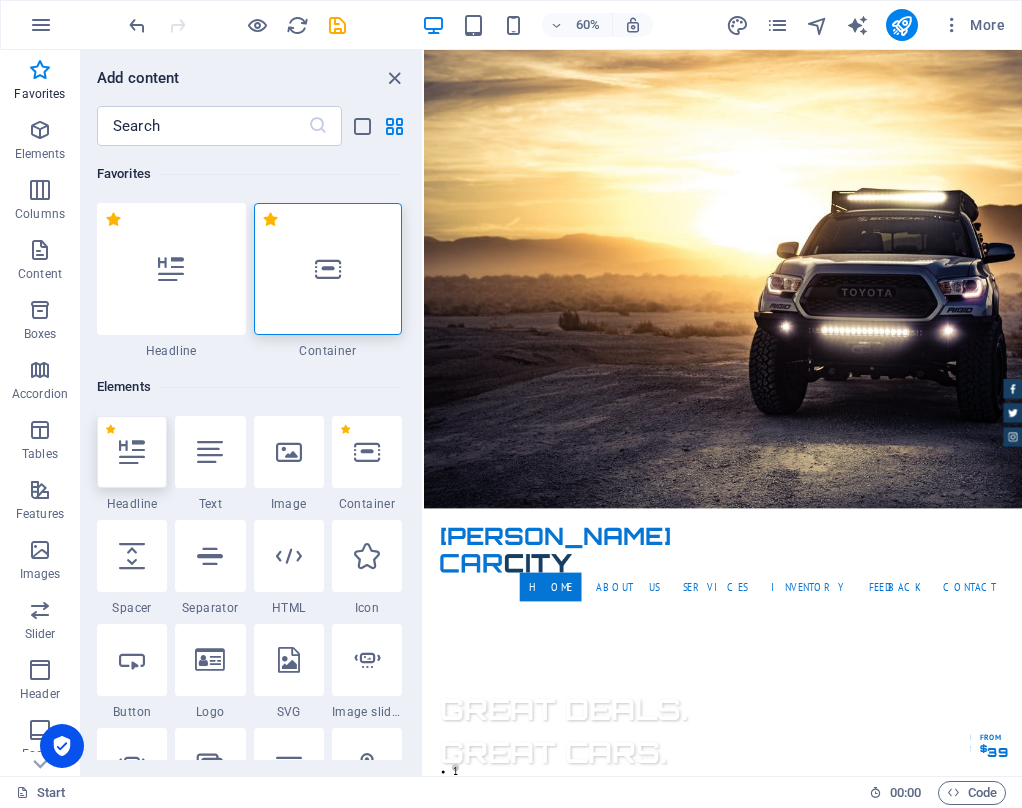 click at bounding box center [132, 452] 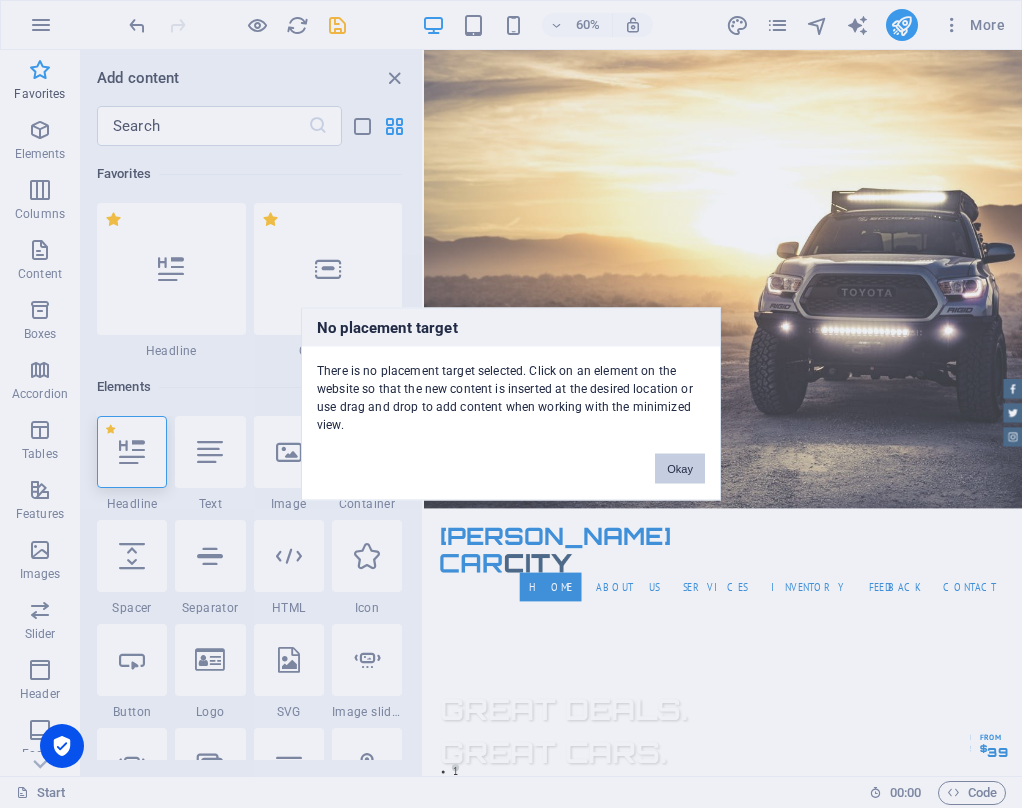 click on "Okay" at bounding box center (680, 469) 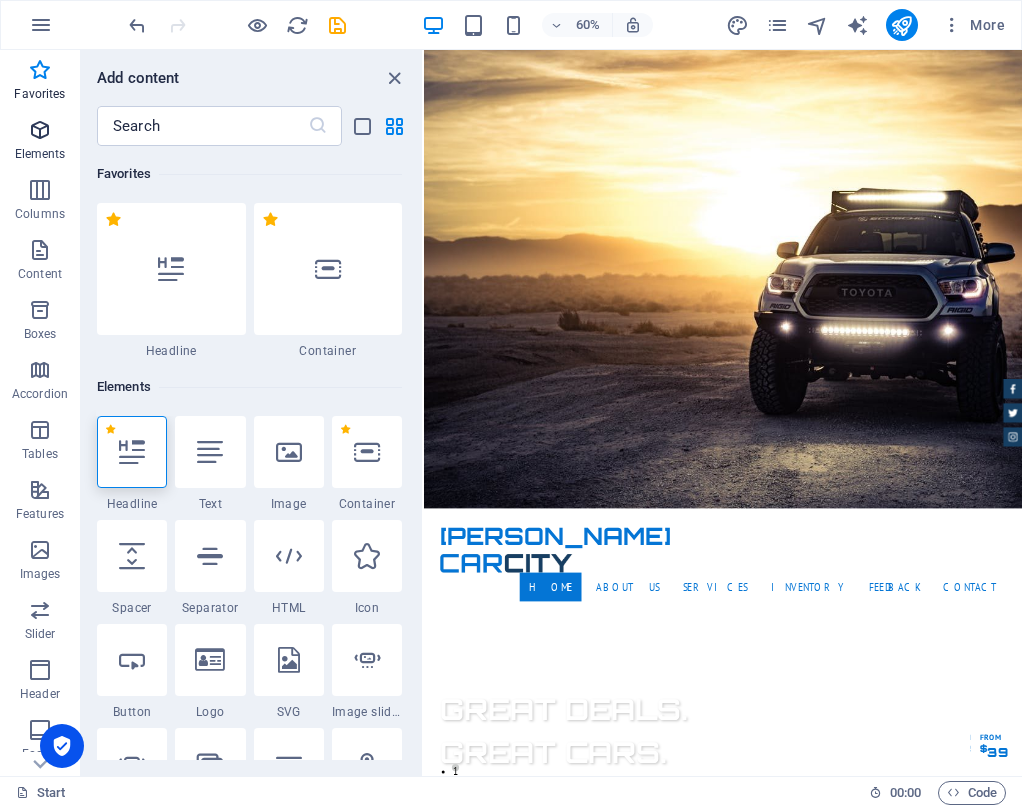 click at bounding box center (40, 130) 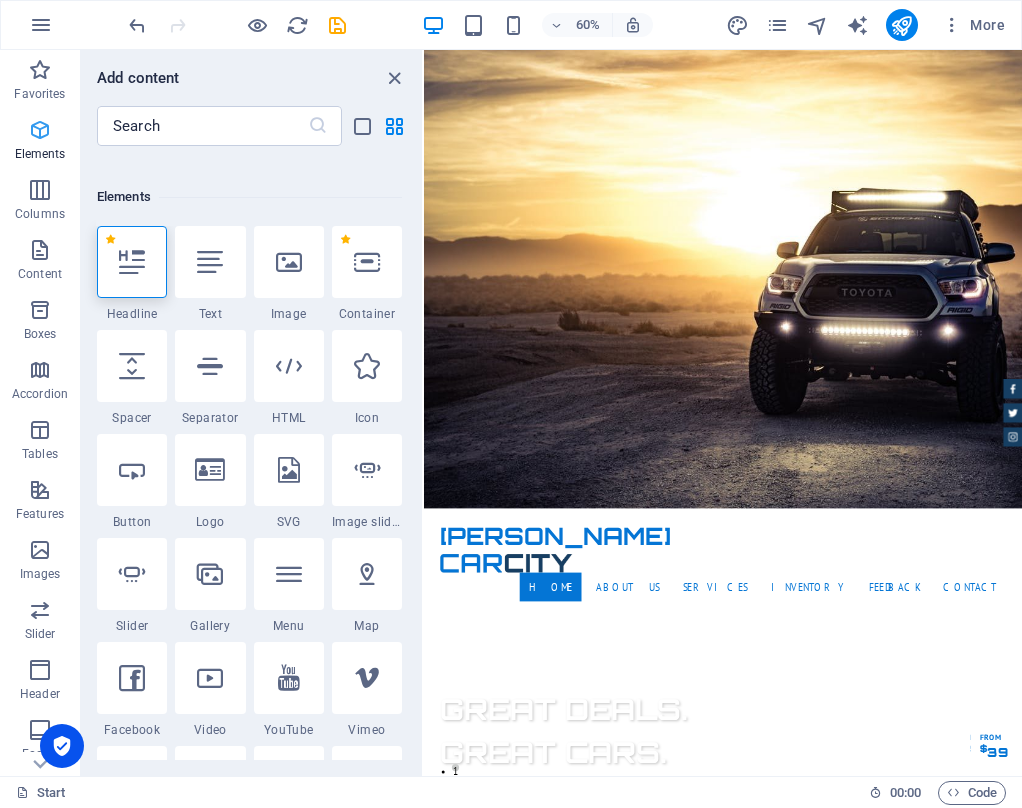 scroll, scrollTop: 213, scrollLeft: 0, axis: vertical 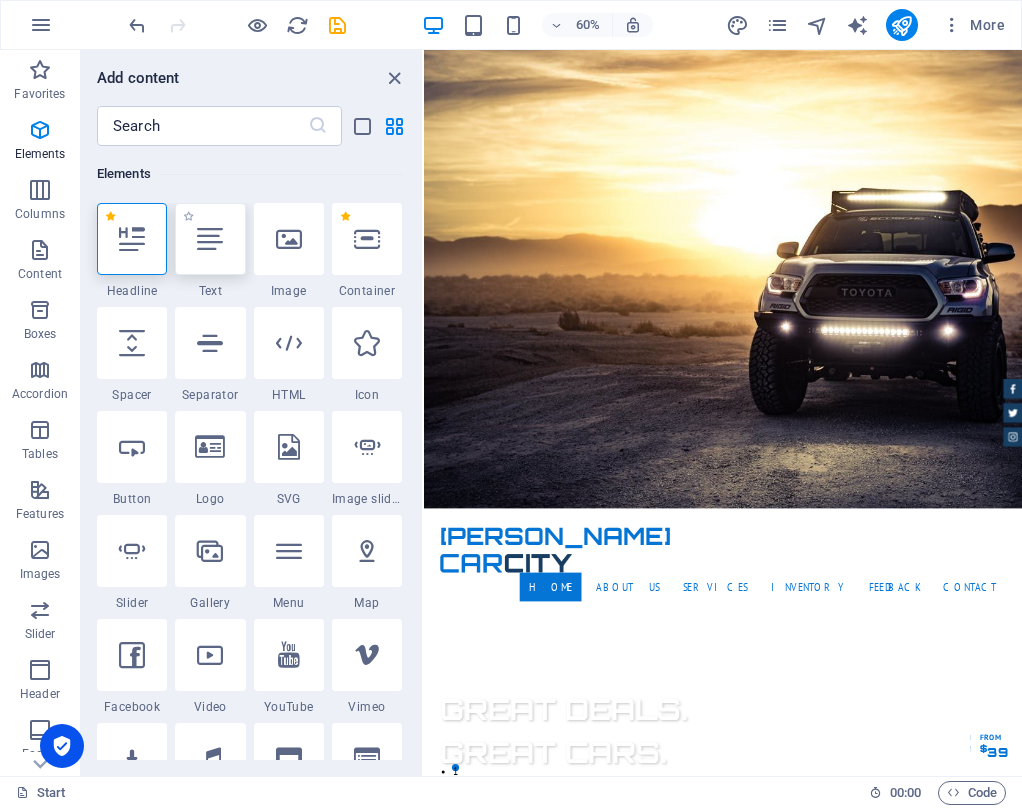 click at bounding box center [210, 239] 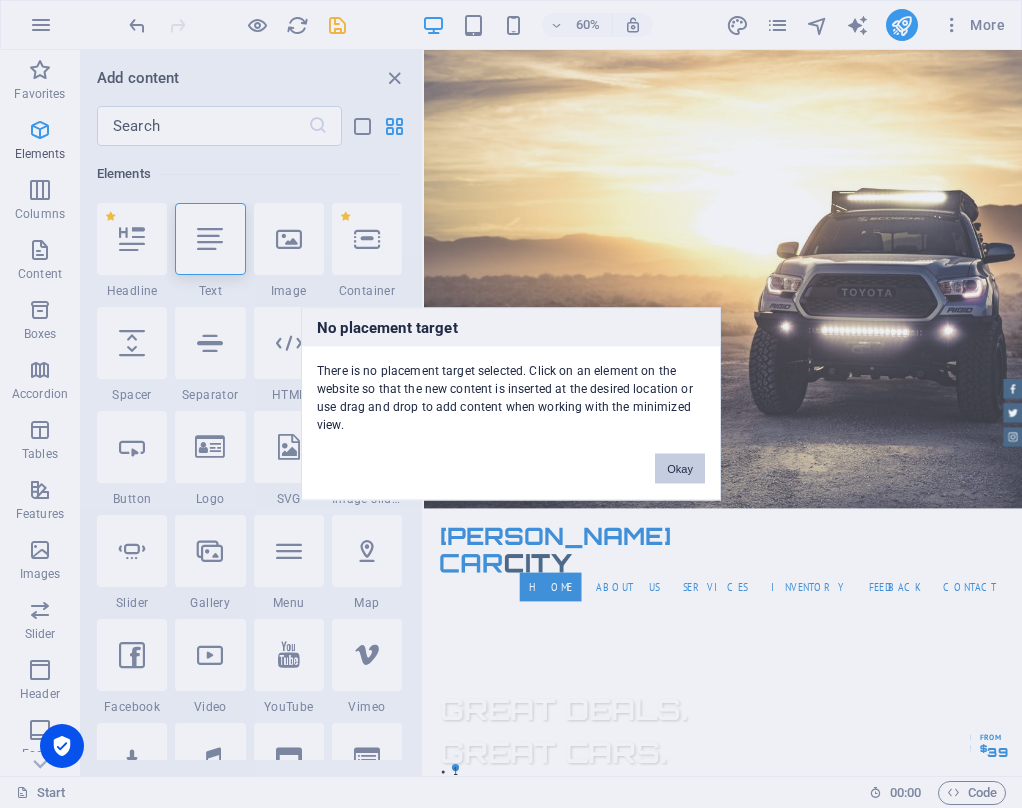 click on "Okay" at bounding box center (680, 469) 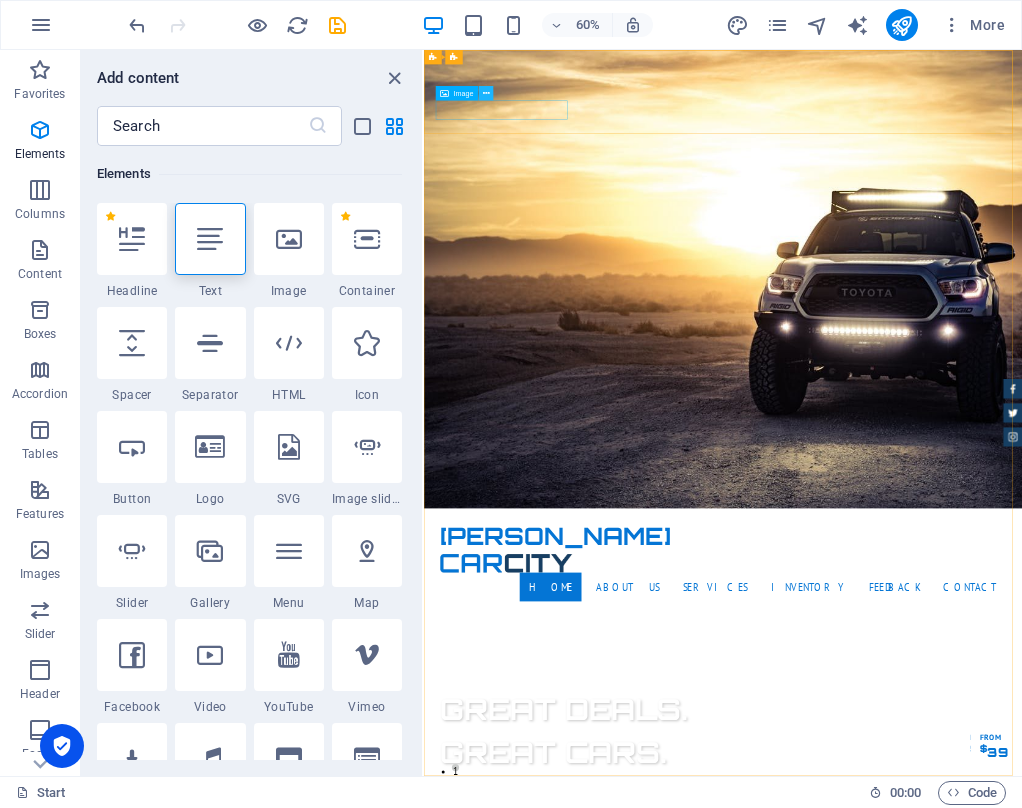 click at bounding box center (486, 93) 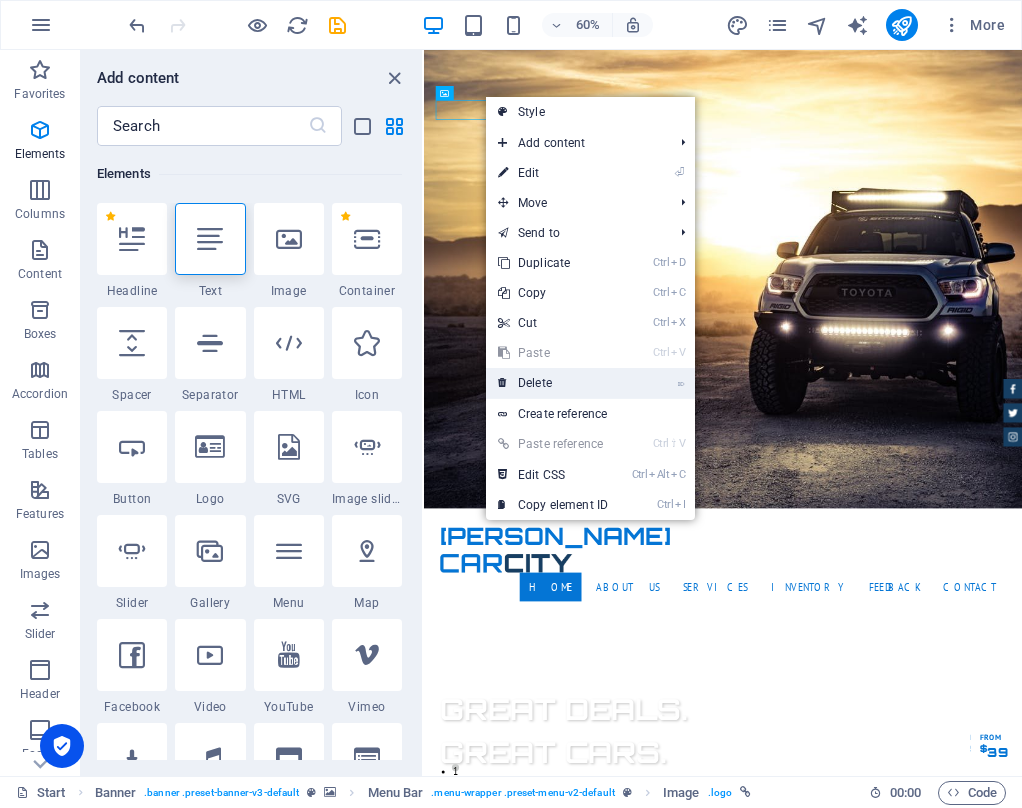 click on "⌦  Delete" at bounding box center [553, 383] 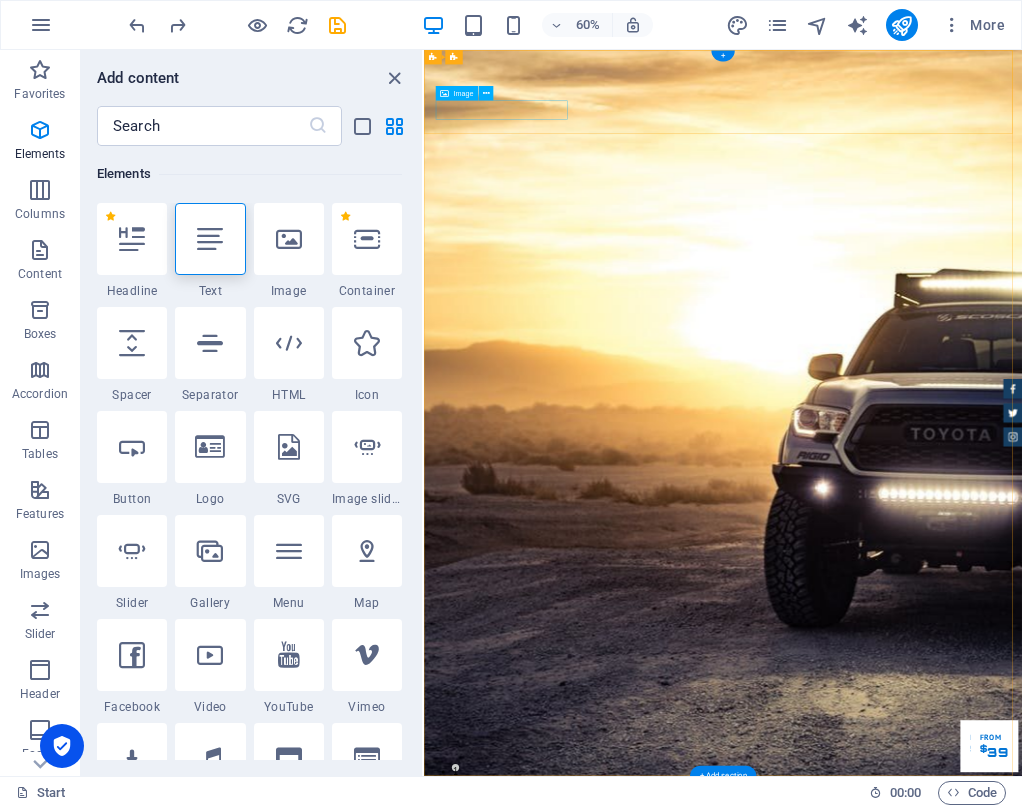 click at bounding box center (923, 1351) 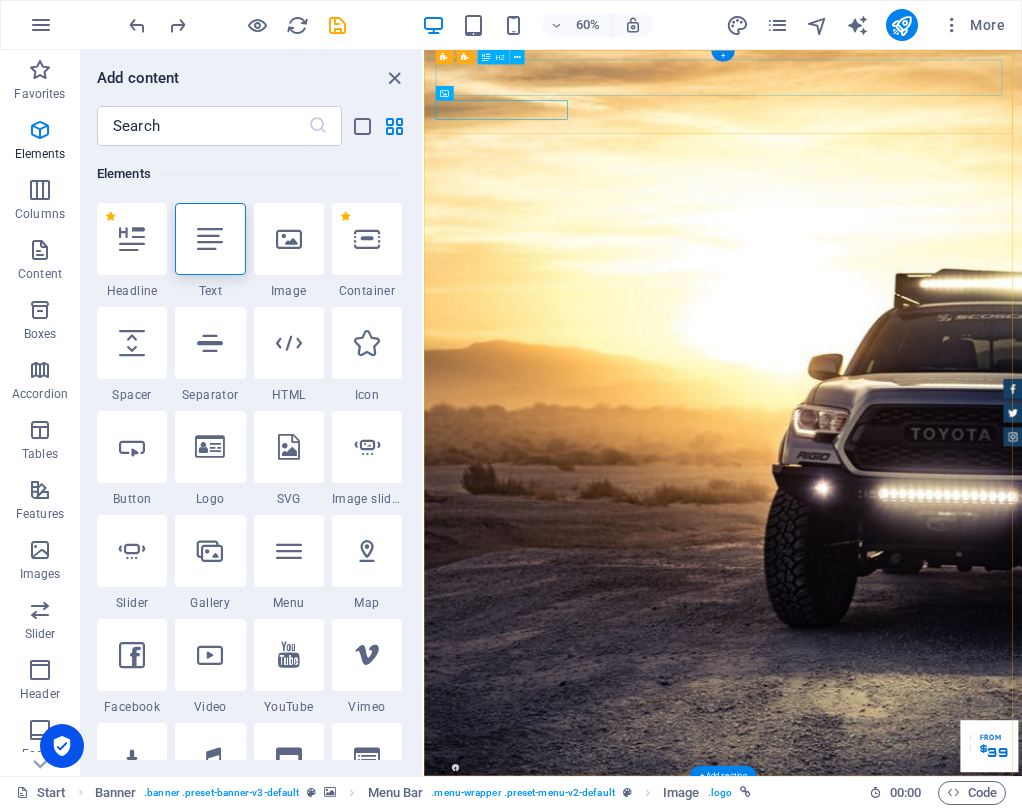 click on "[PERSON_NAME]" at bounding box center [923, 1306] 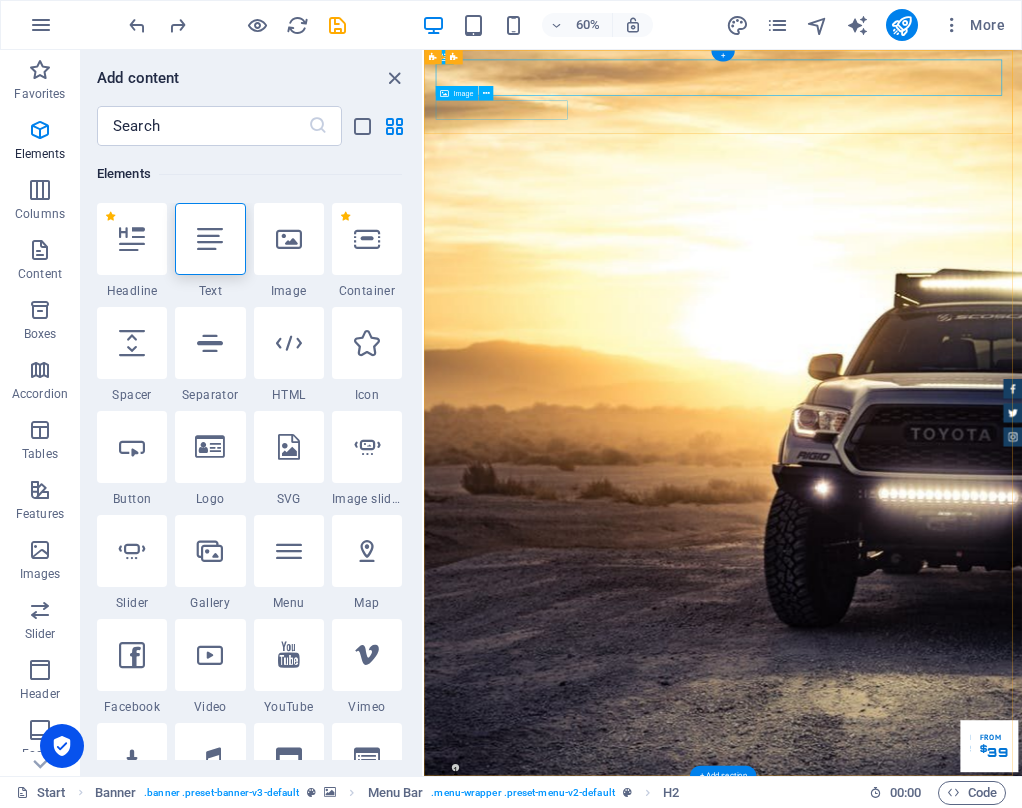 click at bounding box center [923, 1351] 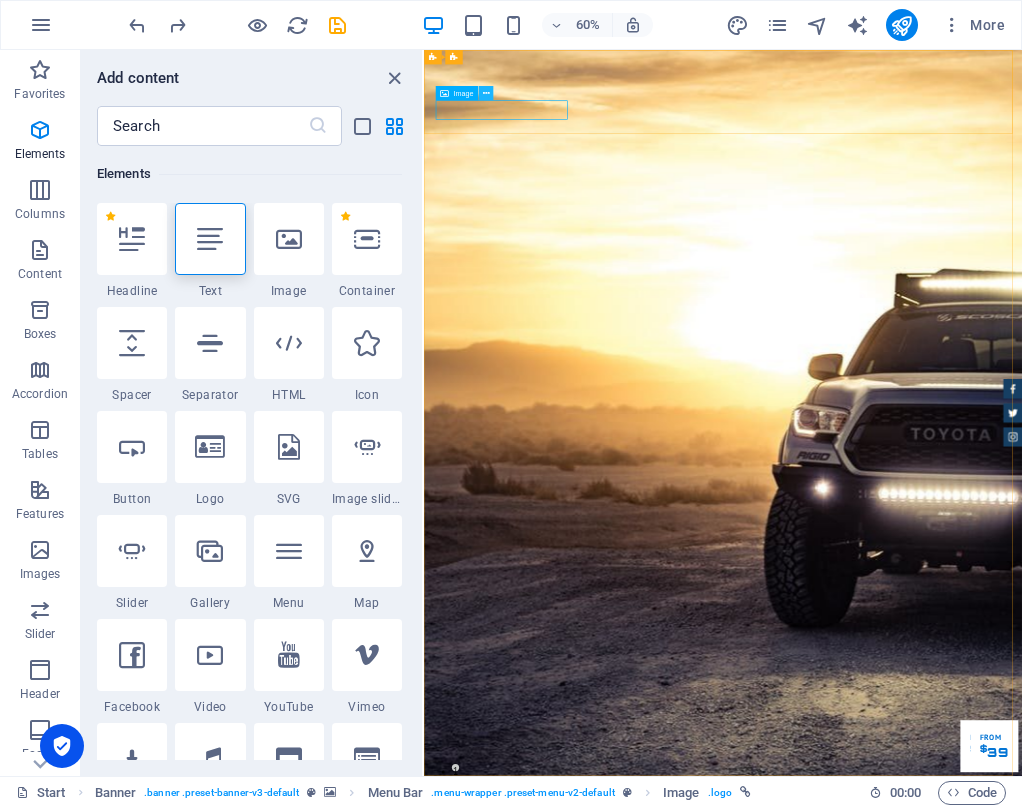 click at bounding box center [486, 93] 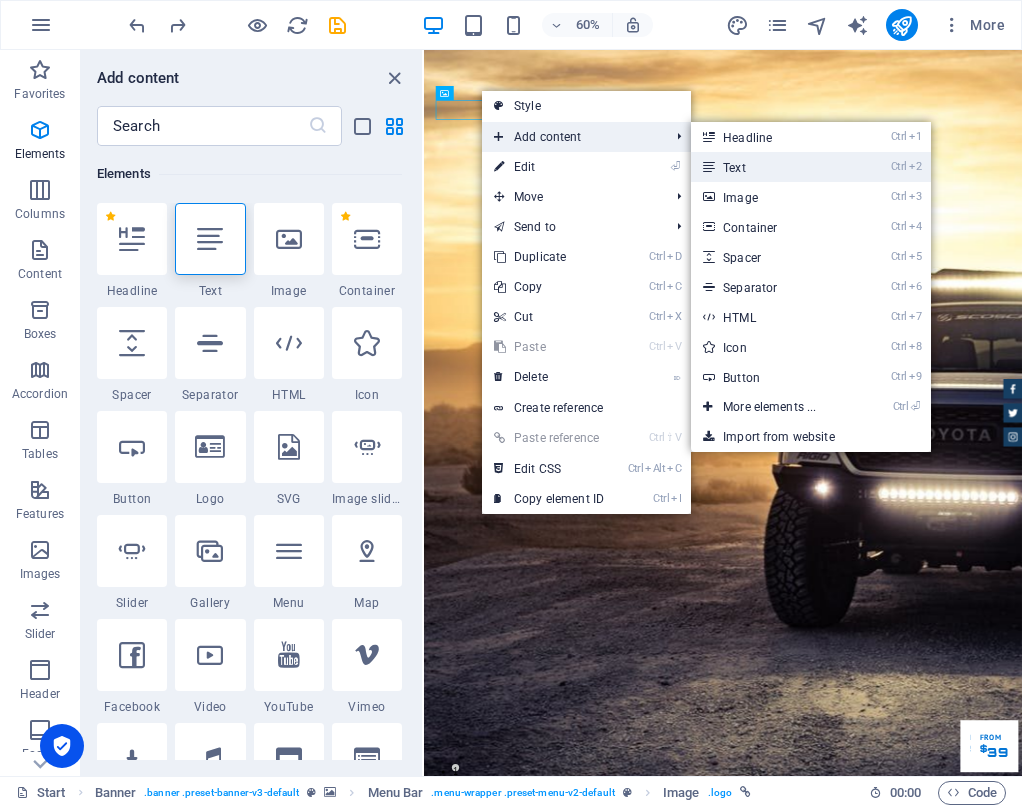 click on "Ctrl 2  Text" at bounding box center (773, 167) 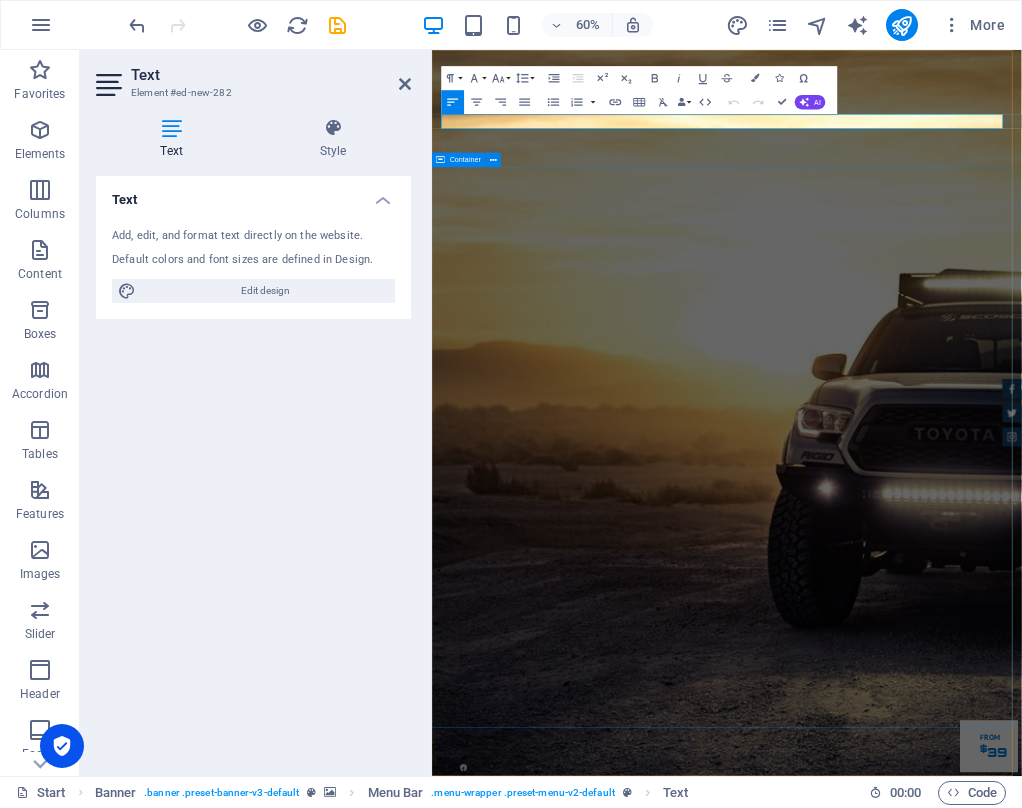 type 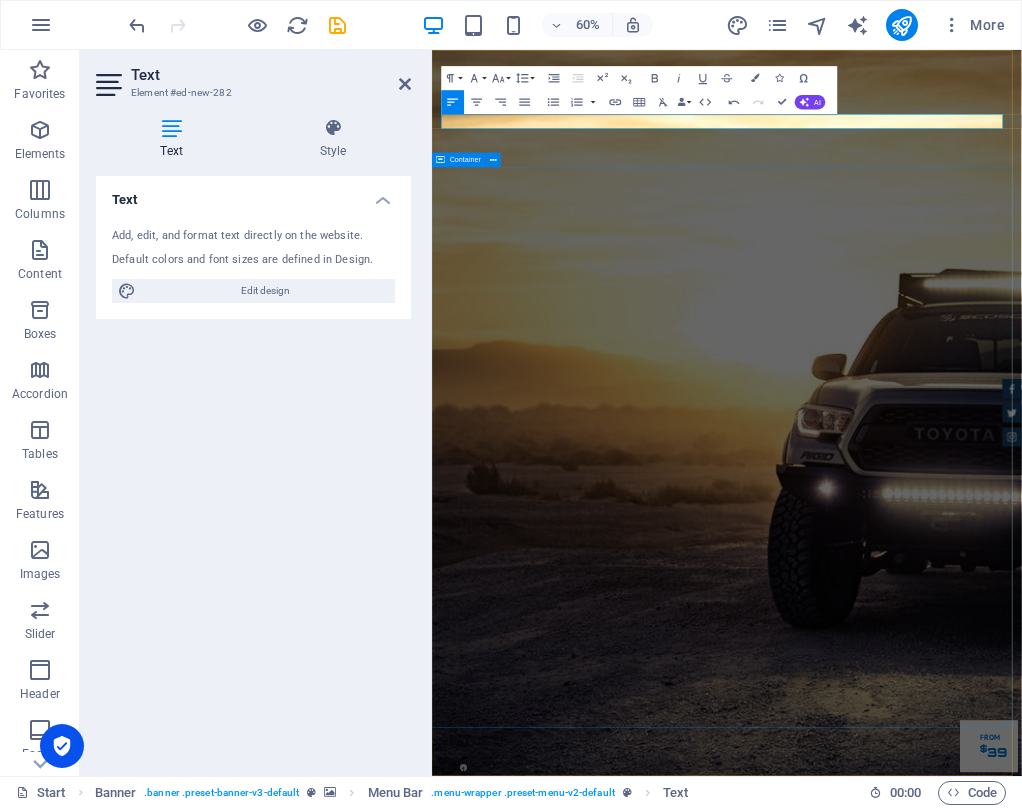 click on "GReat Deals. Great Cars. Lorem ipsum dolor sit amet, consetetur sadipscing elitr, sed diam nonumy eirmod tempor invidunt ut labore et dolore magna aliquyam erat.  Our Inventory   Make an appointment" at bounding box center [923, 1751] 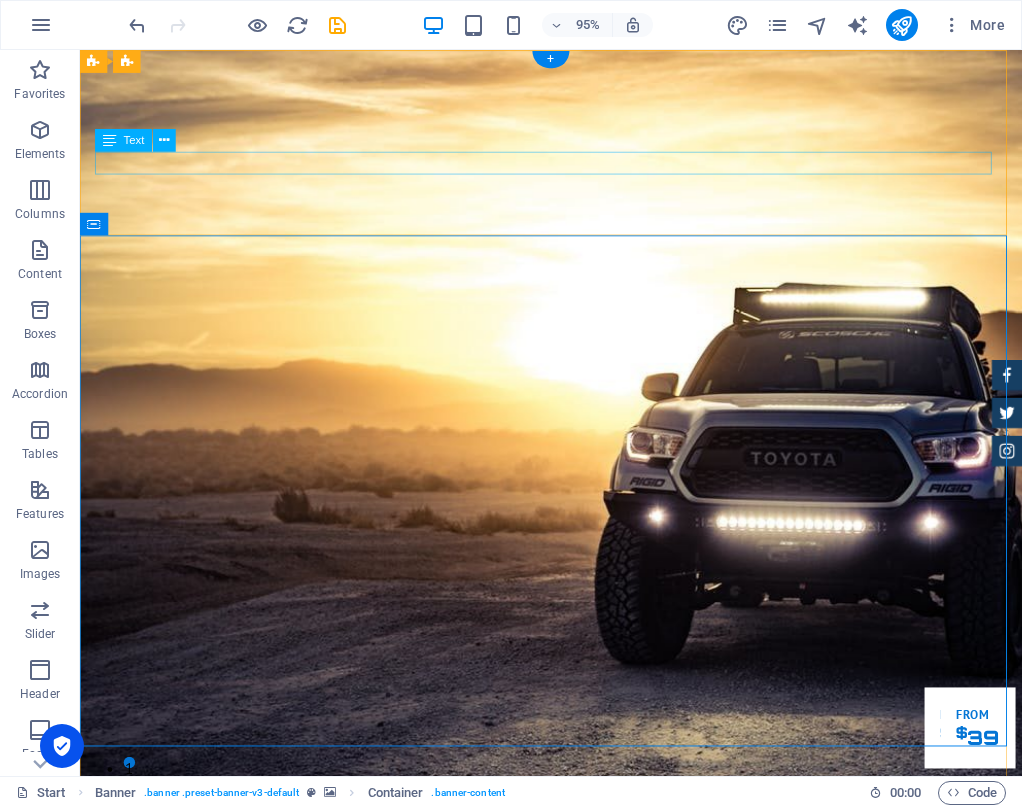 click on "Your partner for all ICT needs." at bounding box center [576, 982] 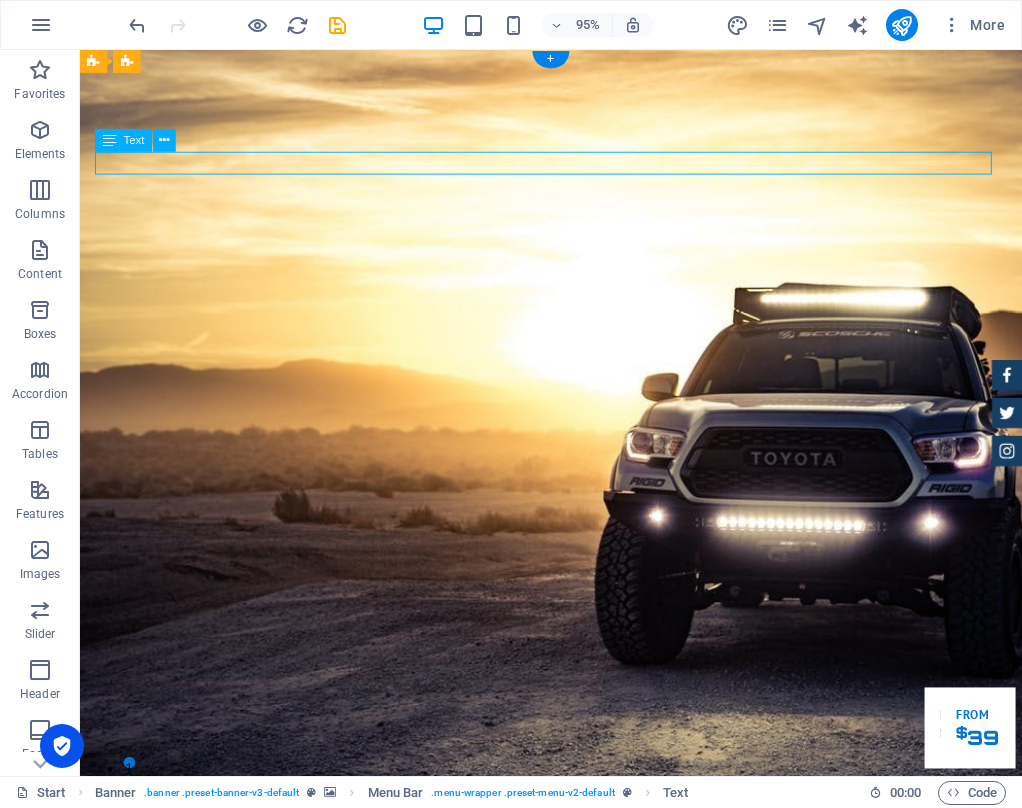 click on "Your partner for all ICT needs." at bounding box center [576, 982] 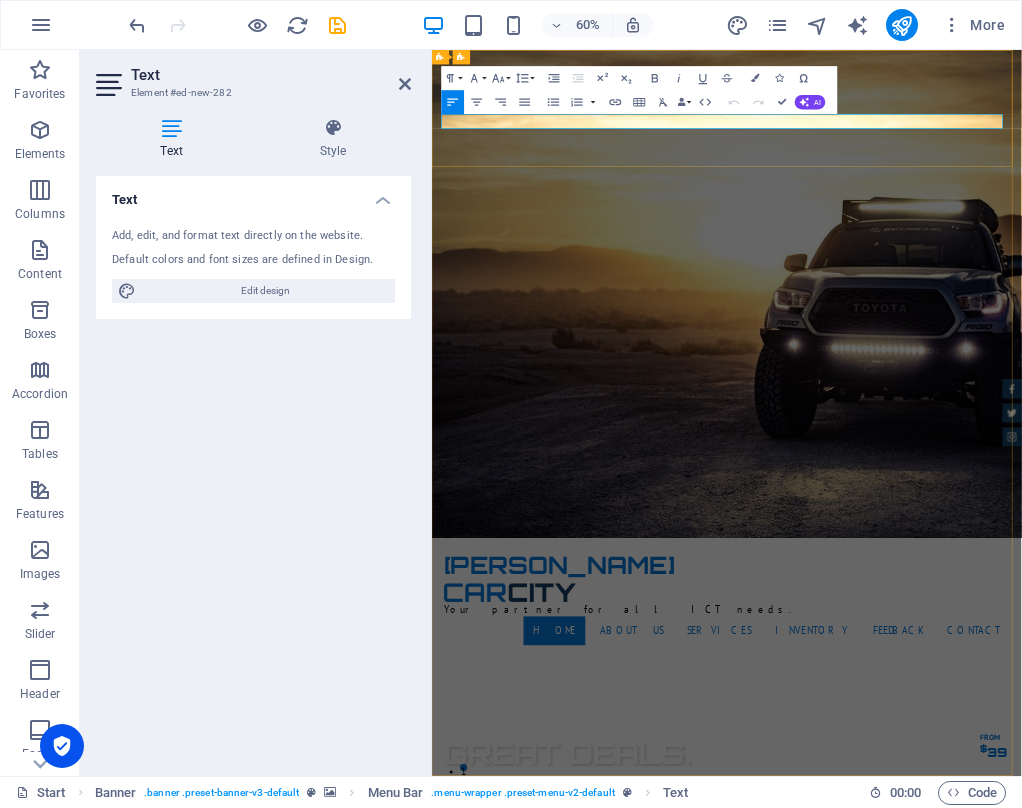 click on "Your partner for all ICT needs." at bounding box center [924, 982] 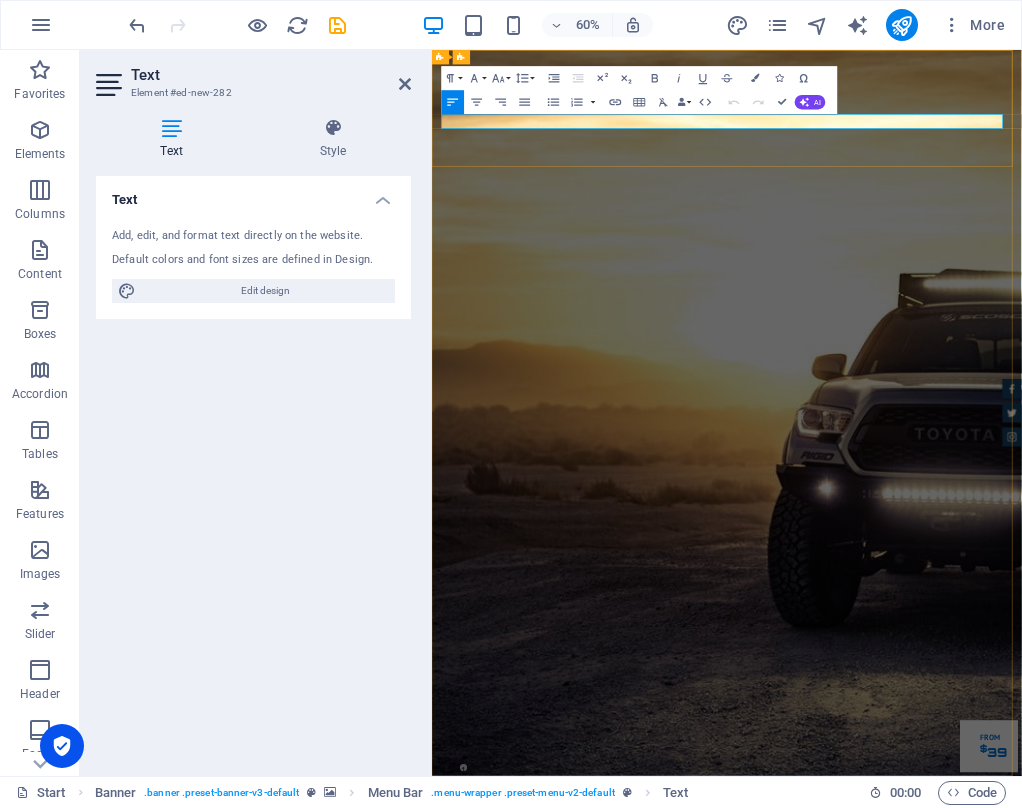 type 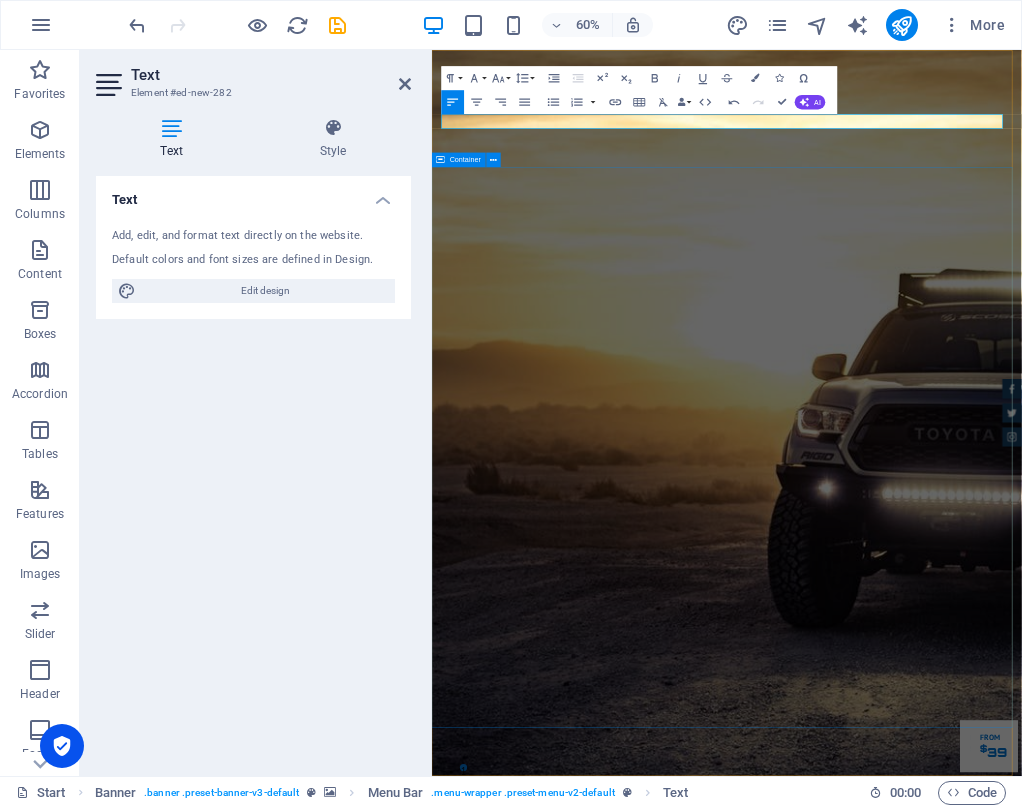click on "GReat Deals. Great Cars. Lorem ipsum dolor sit amet, consetetur sadipscing elitr, sed diam nonumy eirmod tempor invidunt ut labore et dolore magna aliquyam erat.  Our Inventory   Make an appointment" at bounding box center (923, 1751) 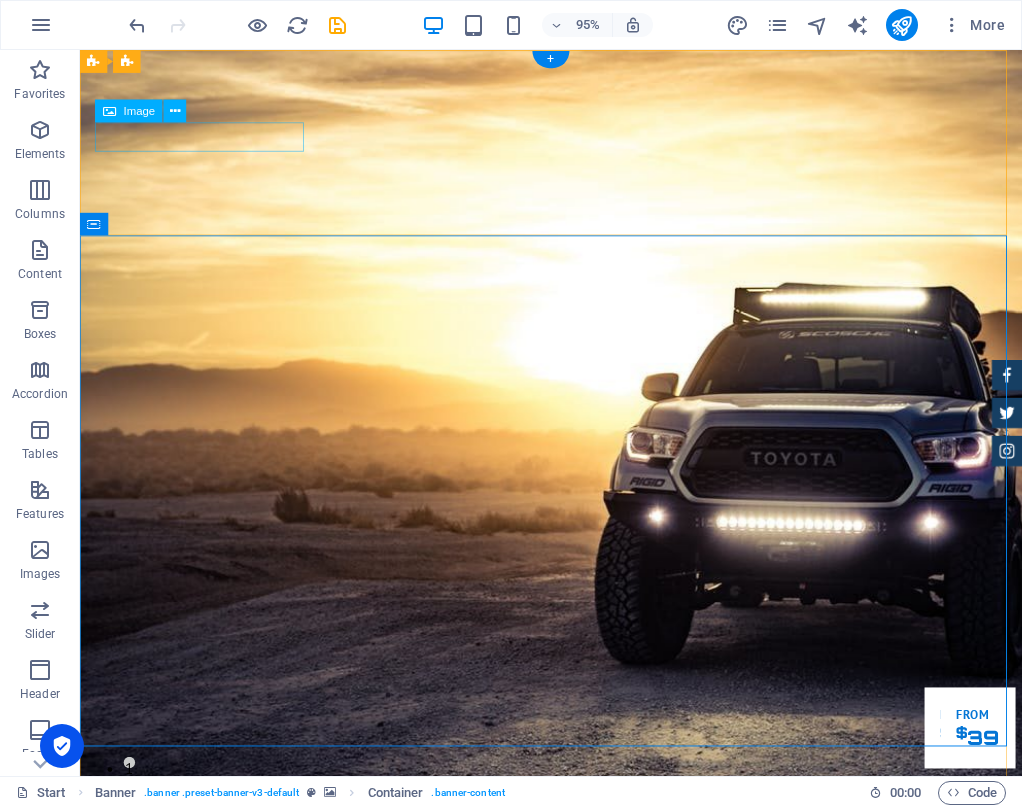 click at bounding box center [576, 954] 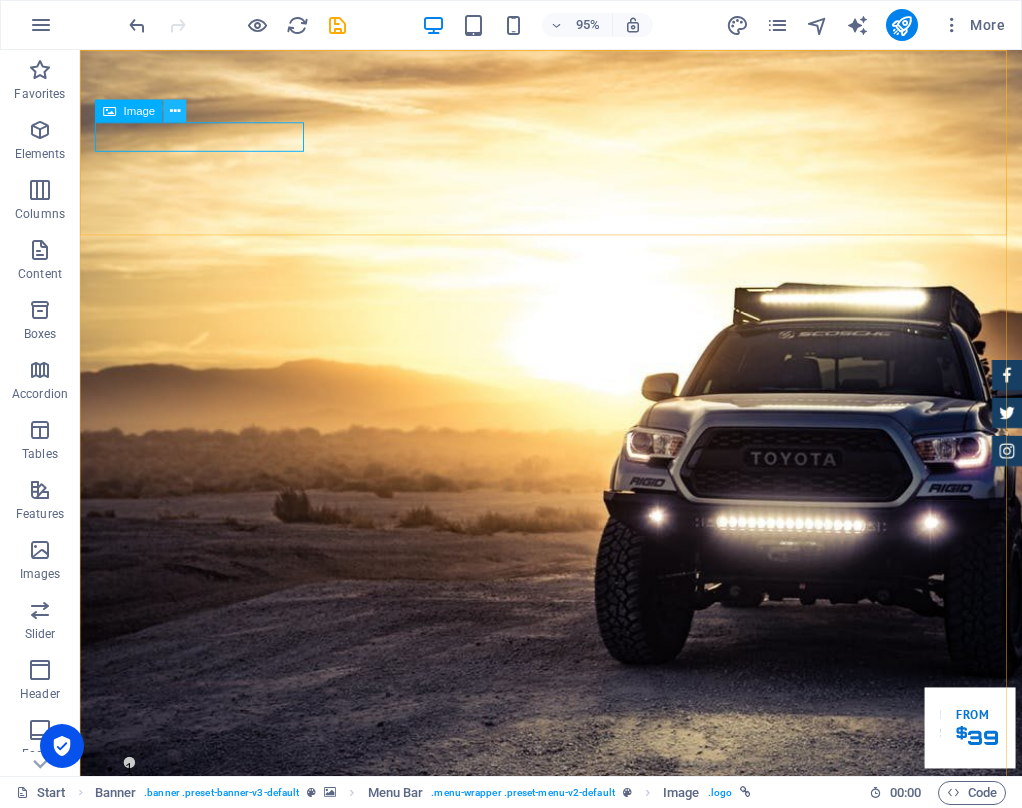 click at bounding box center (175, 111) 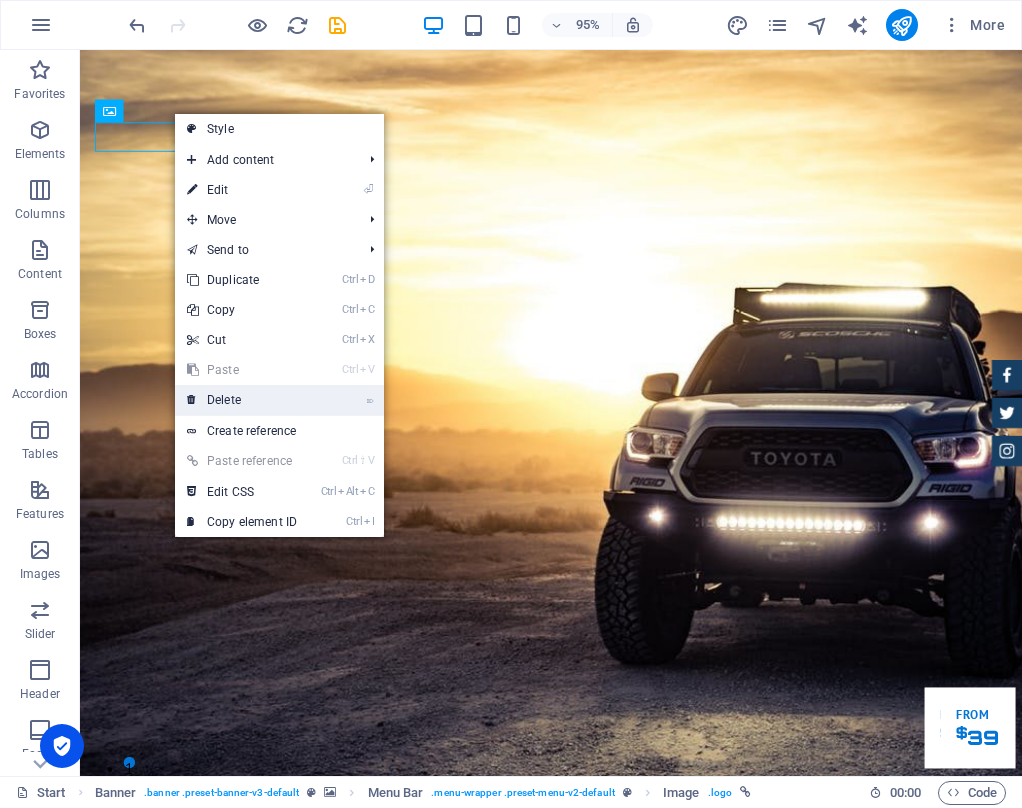 click on "⌦  Delete" at bounding box center [242, 400] 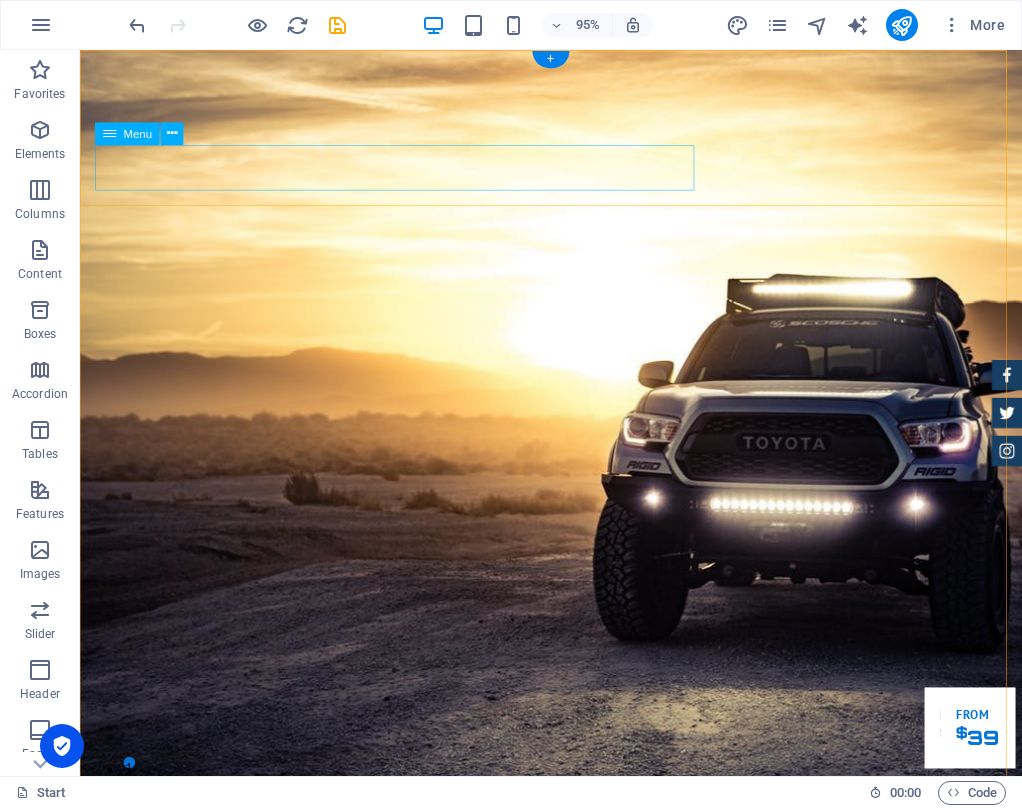 click on "Home About us Services Inventory Feedback Contact" at bounding box center [576, 956] 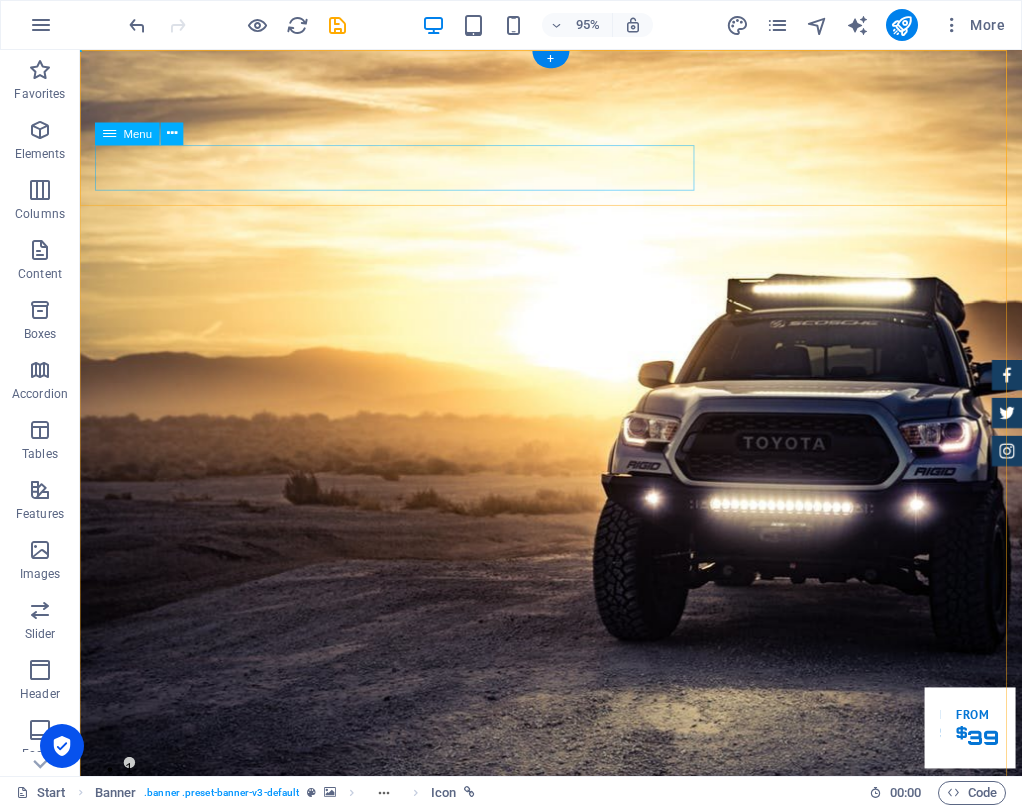 click on "Home About us Services Inventory Feedback Contact" at bounding box center (576, 956) 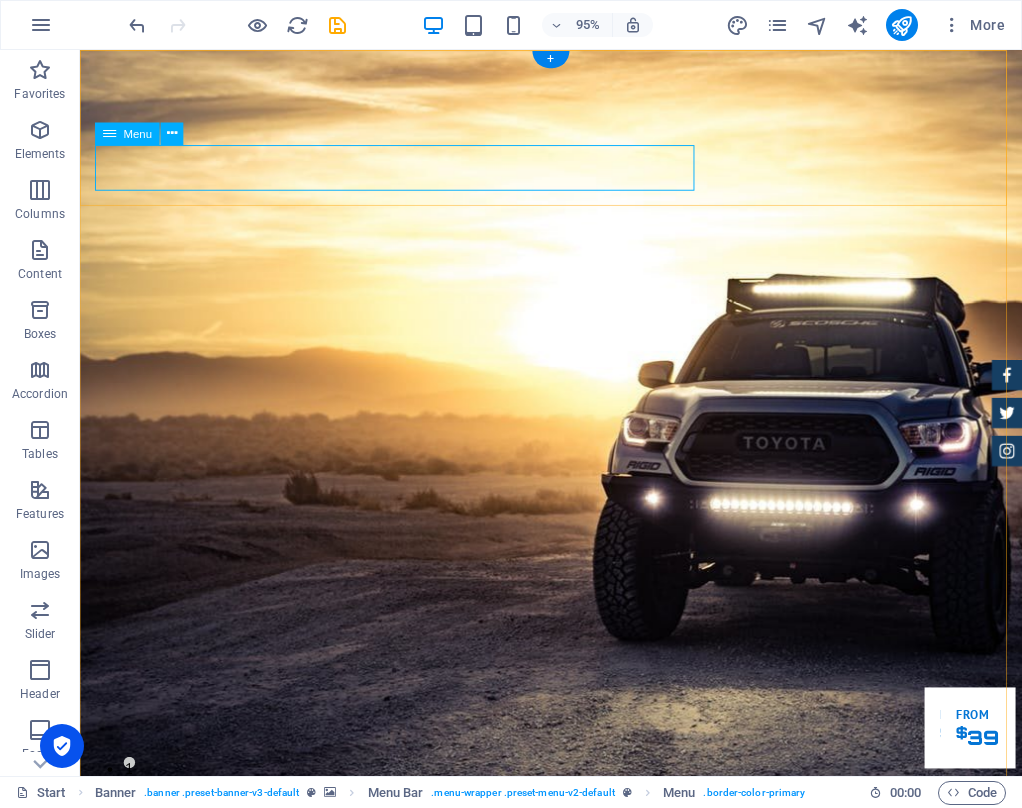 drag, startPoint x: 329, startPoint y: 148, endPoint x: 520, endPoint y: 148, distance: 191 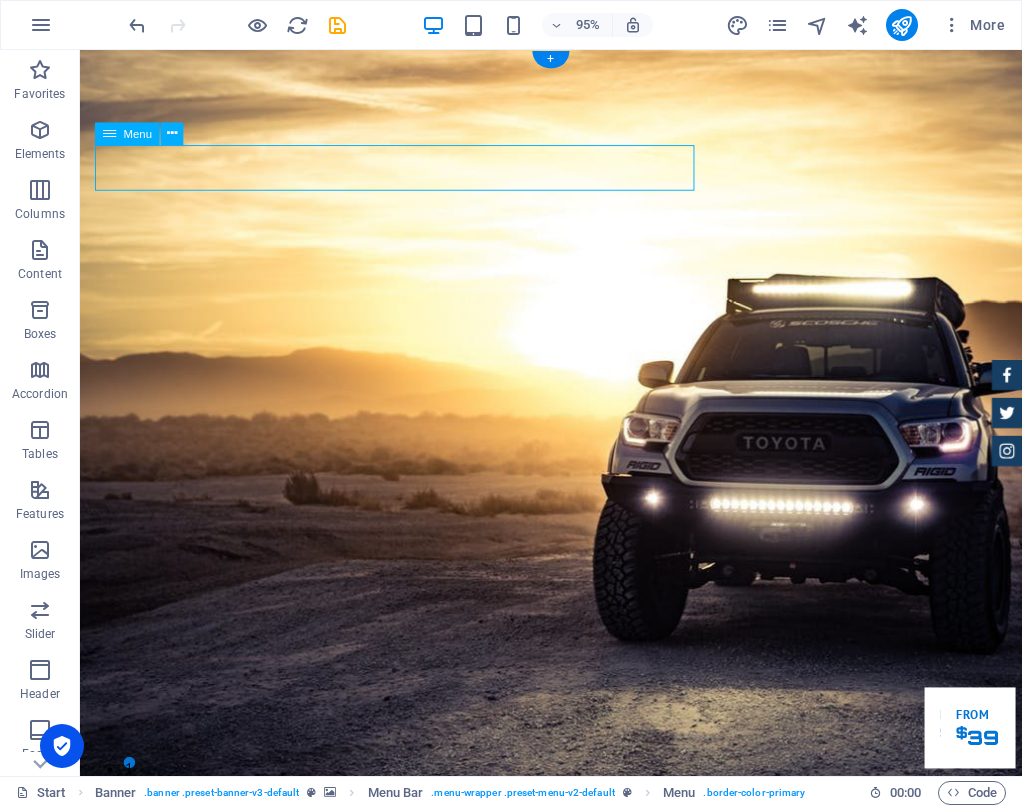 drag, startPoint x: 145, startPoint y: 165, endPoint x: 342, endPoint y: 179, distance: 197.49684 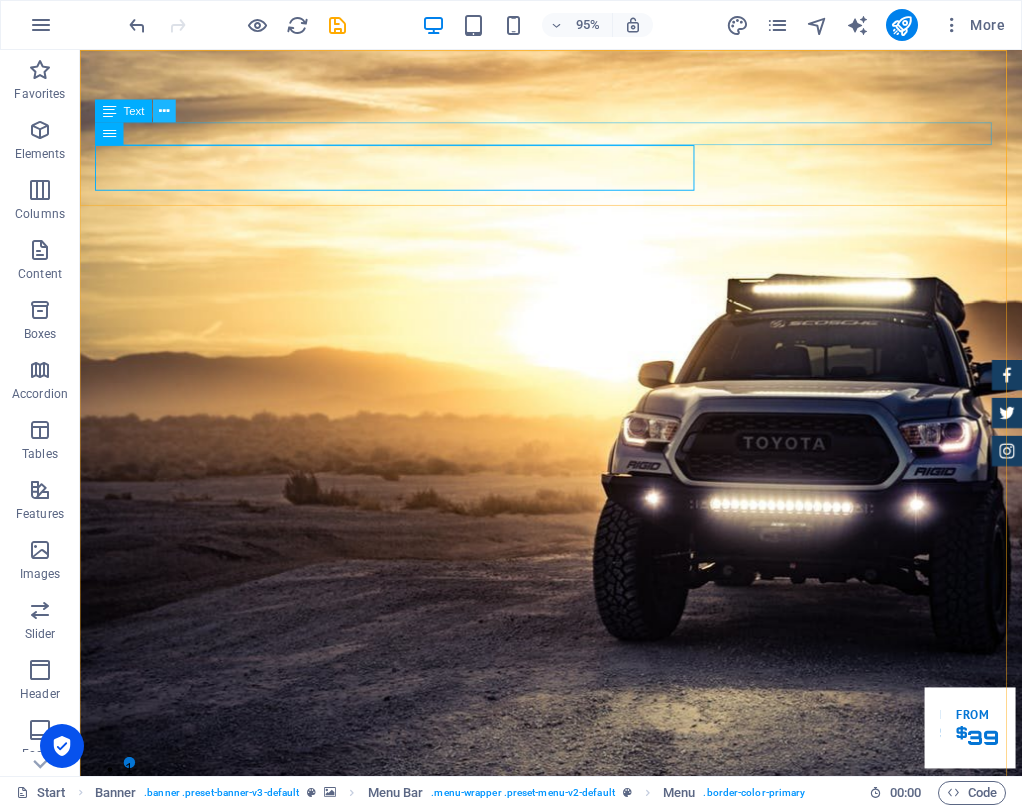 click at bounding box center (164, 111) 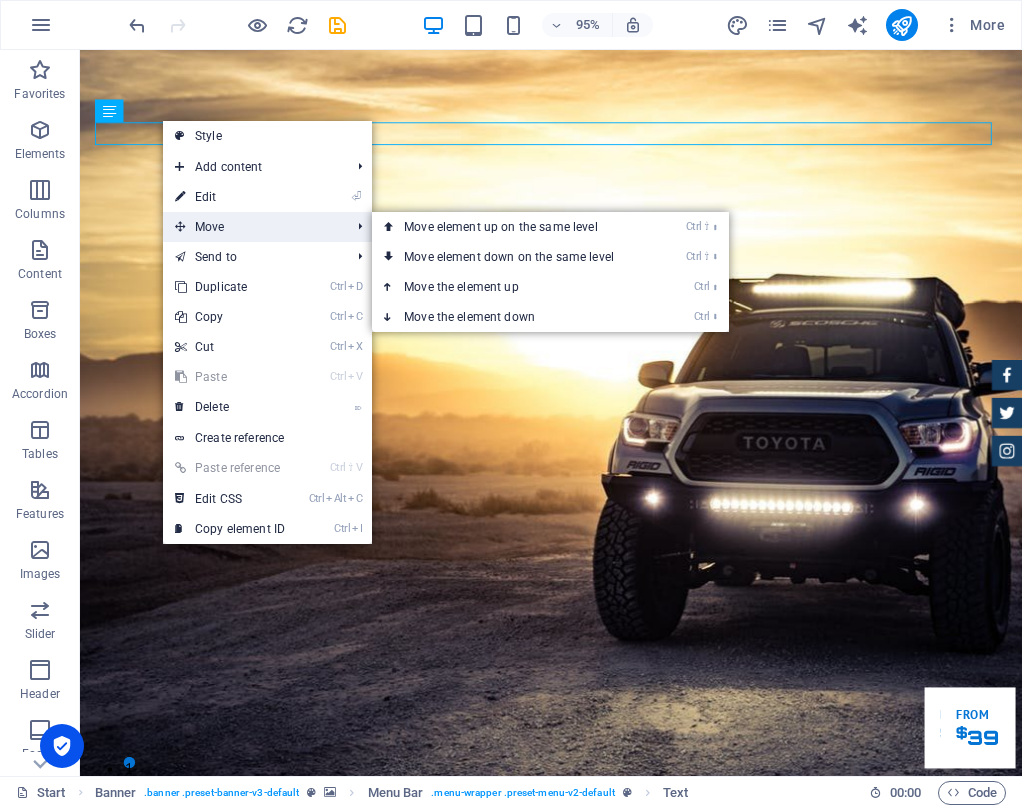 click on "Move" at bounding box center (252, 227) 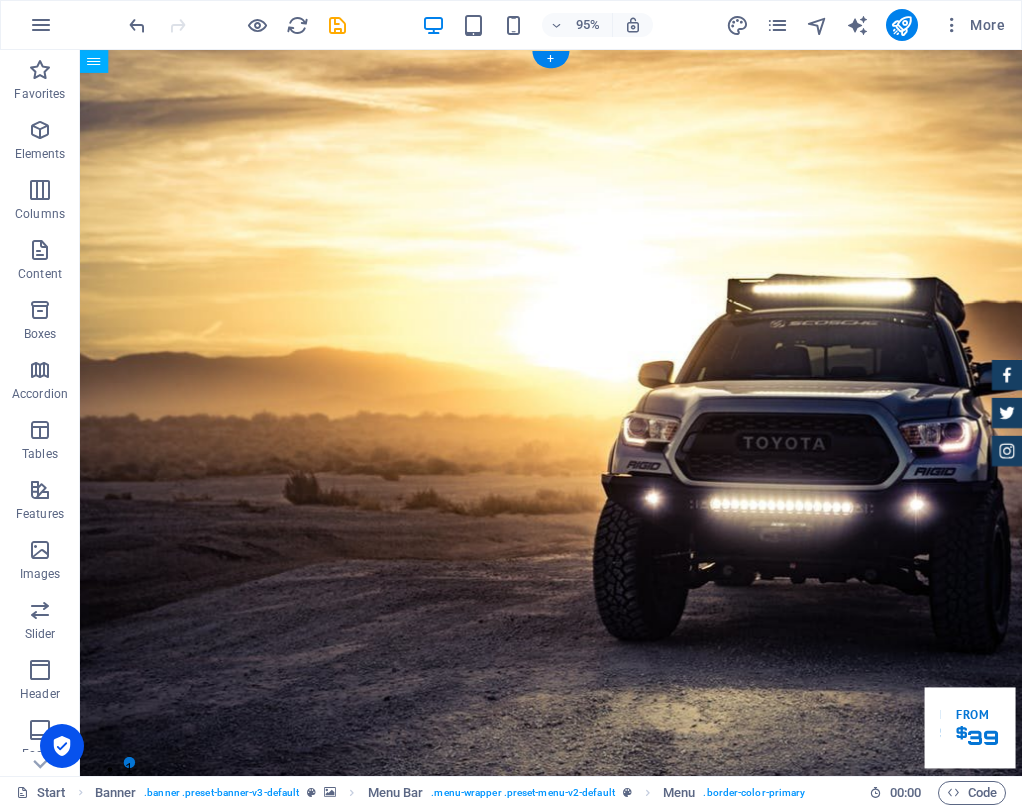 drag, startPoint x: 119, startPoint y: 172, endPoint x: 327, endPoint y: 158, distance: 208.47063 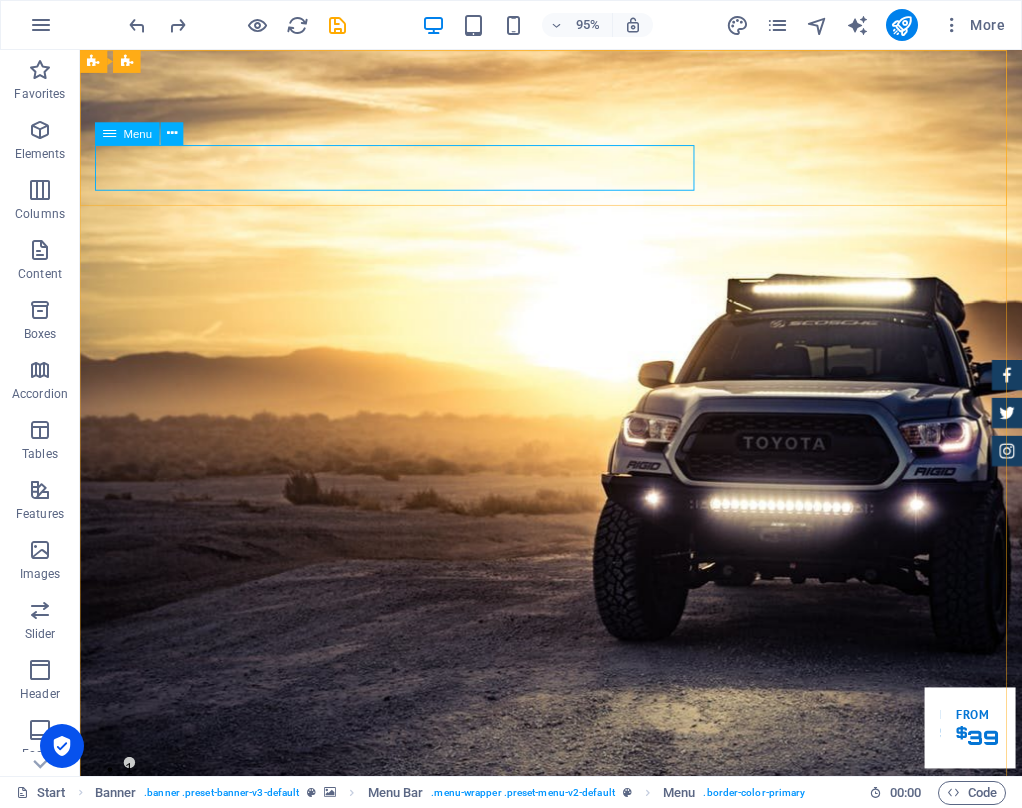 click on "Menu" at bounding box center [138, 133] 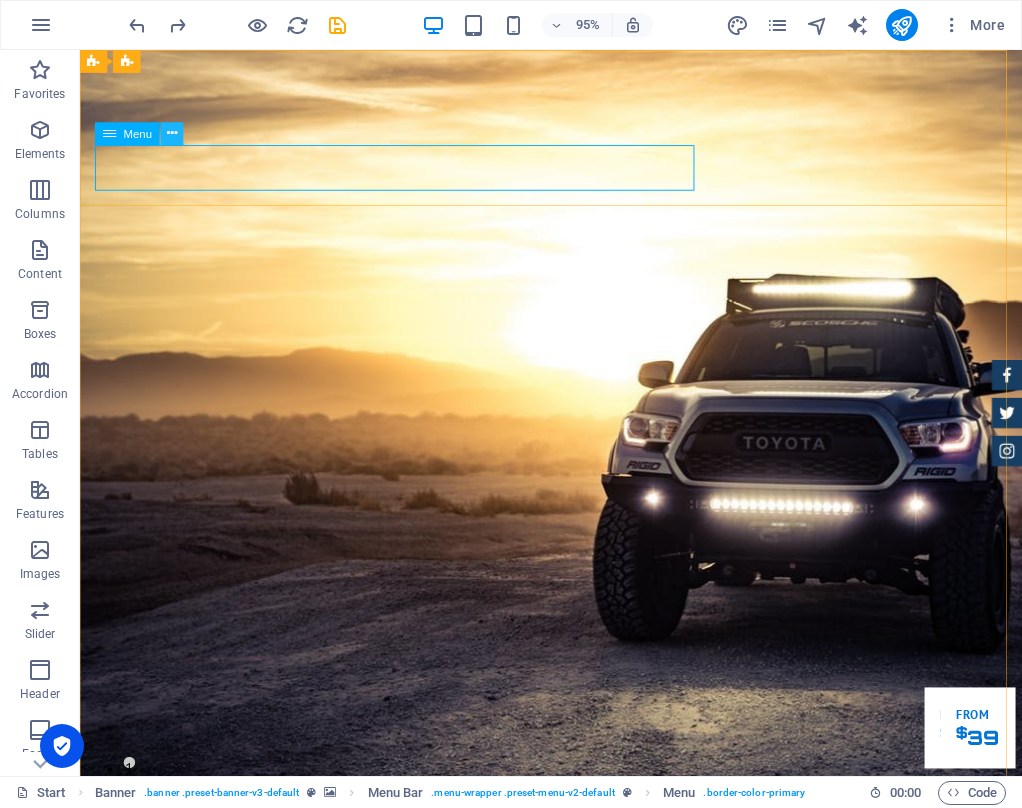 click at bounding box center (172, 133) 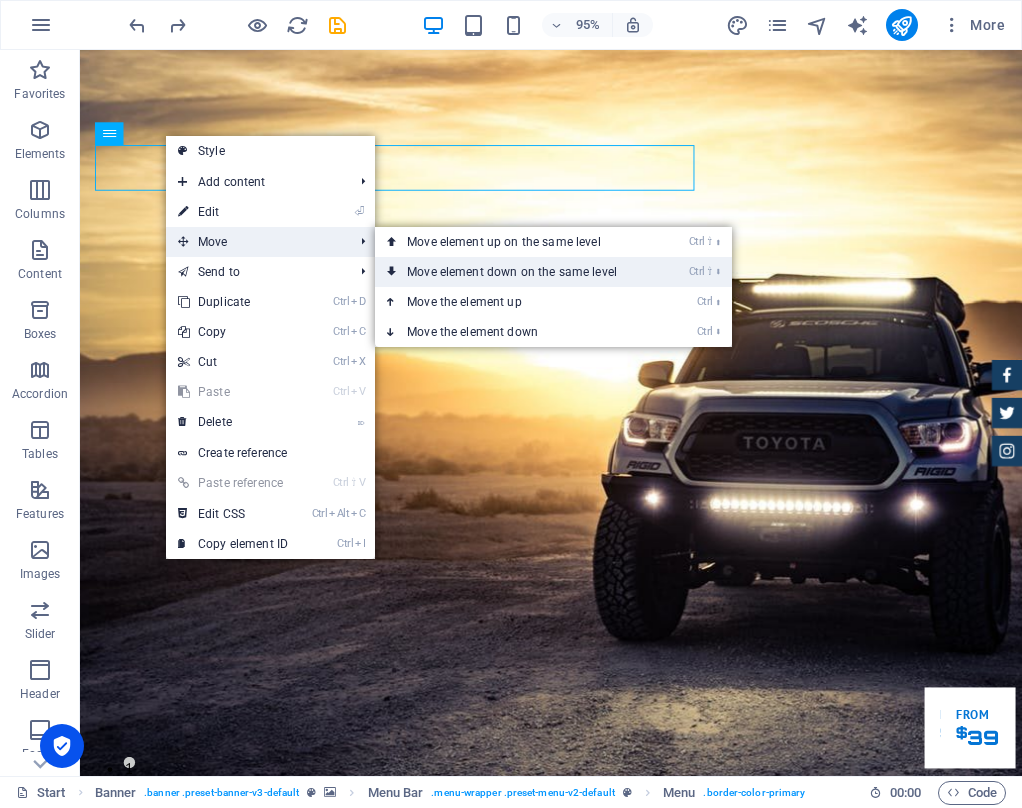 click on "Ctrl ⇧ ⬇  Move element down on the same level" at bounding box center (516, 272) 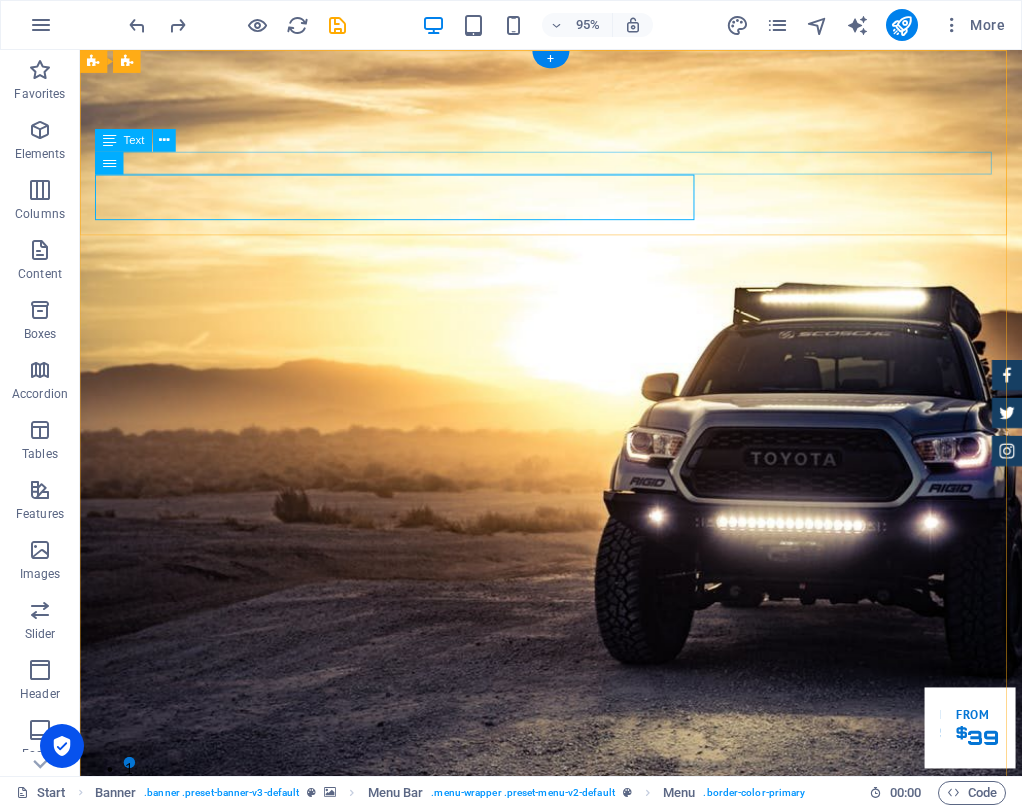 click on "Your partner for all ICT needs." at bounding box center [576, 982] 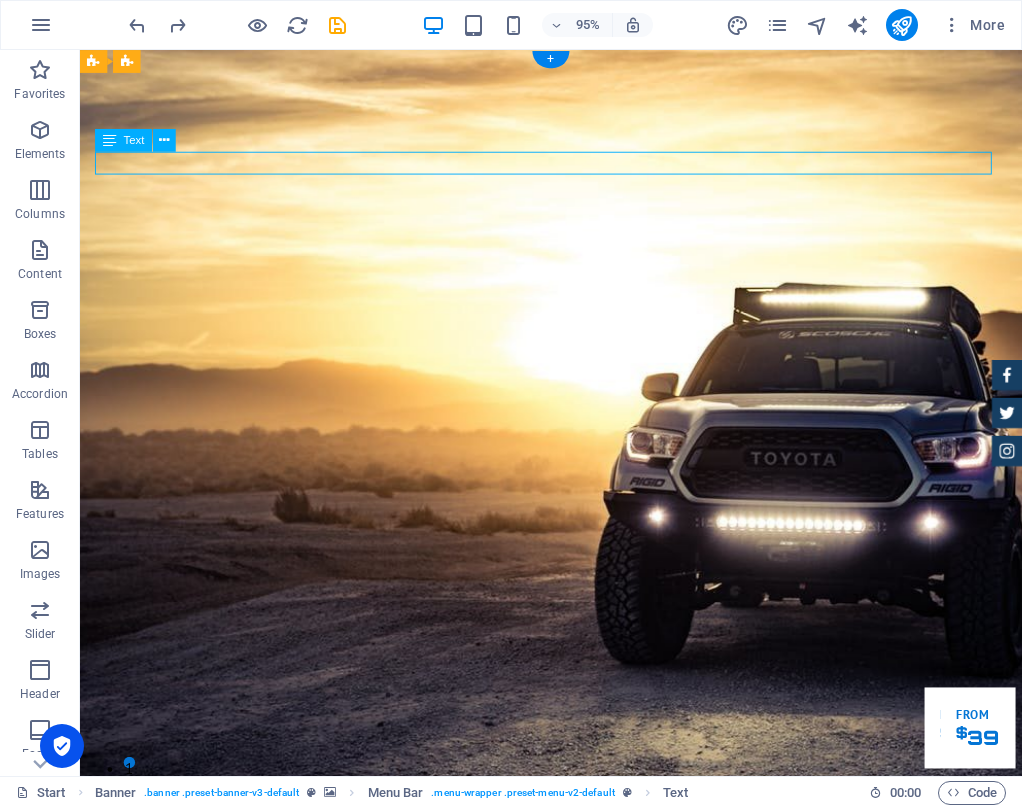 click on "Your partner for all ICT needs." at bounding box center (576, 982) 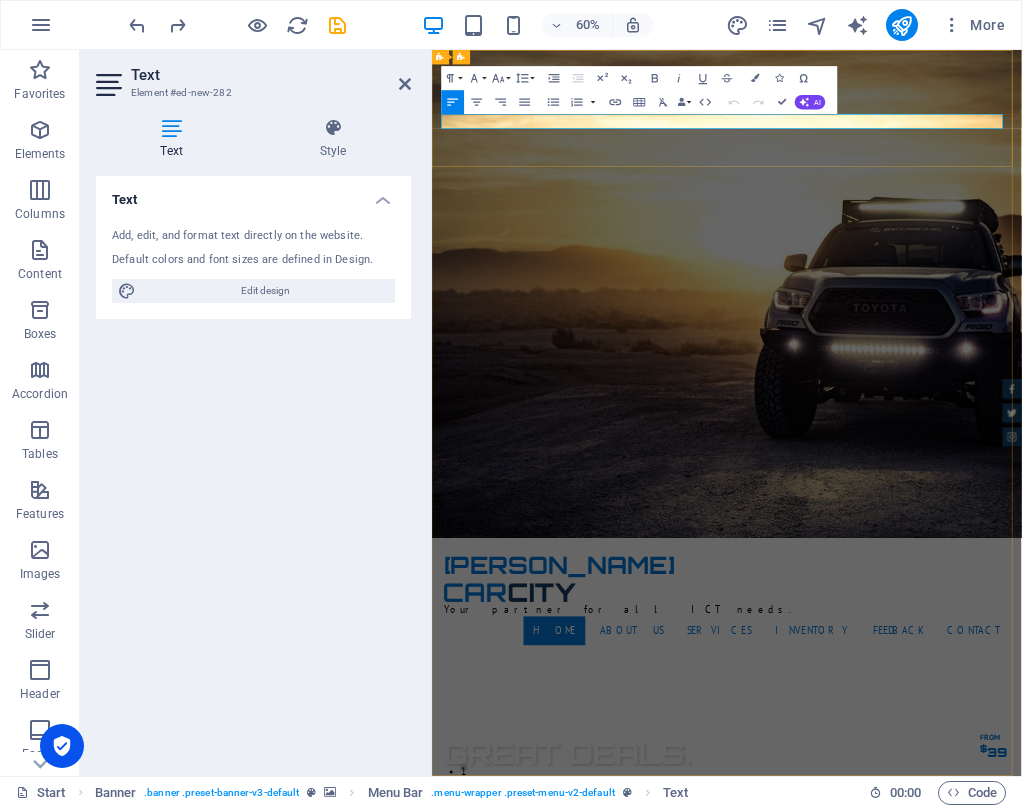 click on "Your partner for all ICT needs." at bounding box center [924, 982] 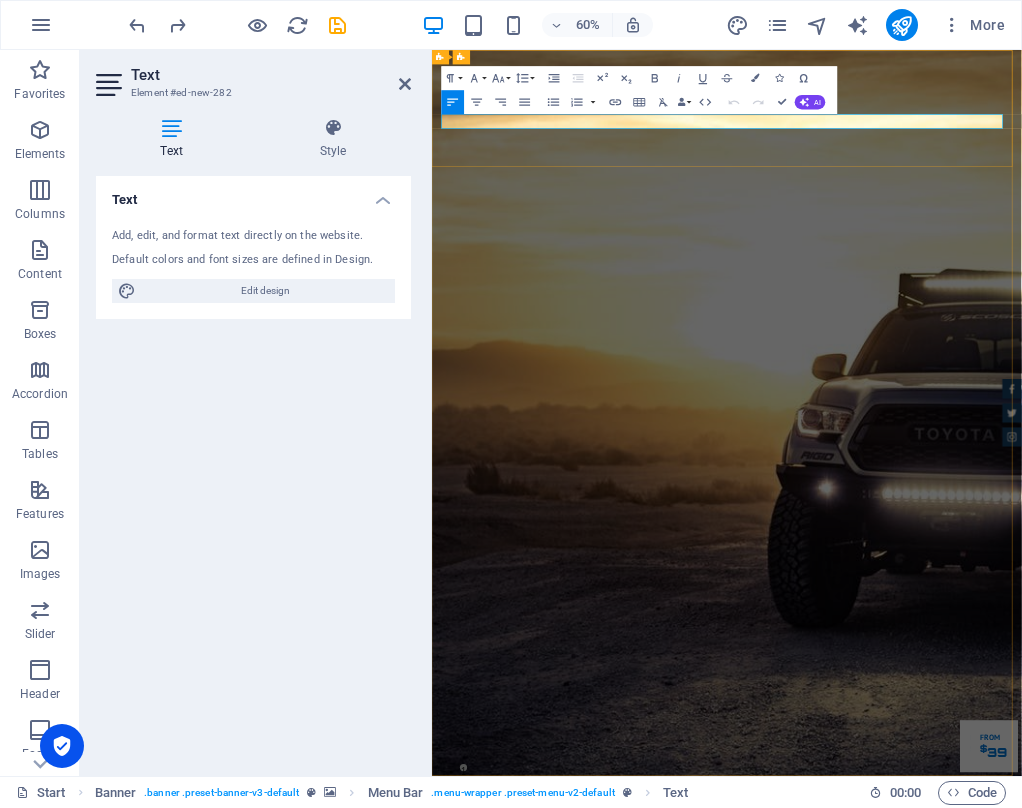 type 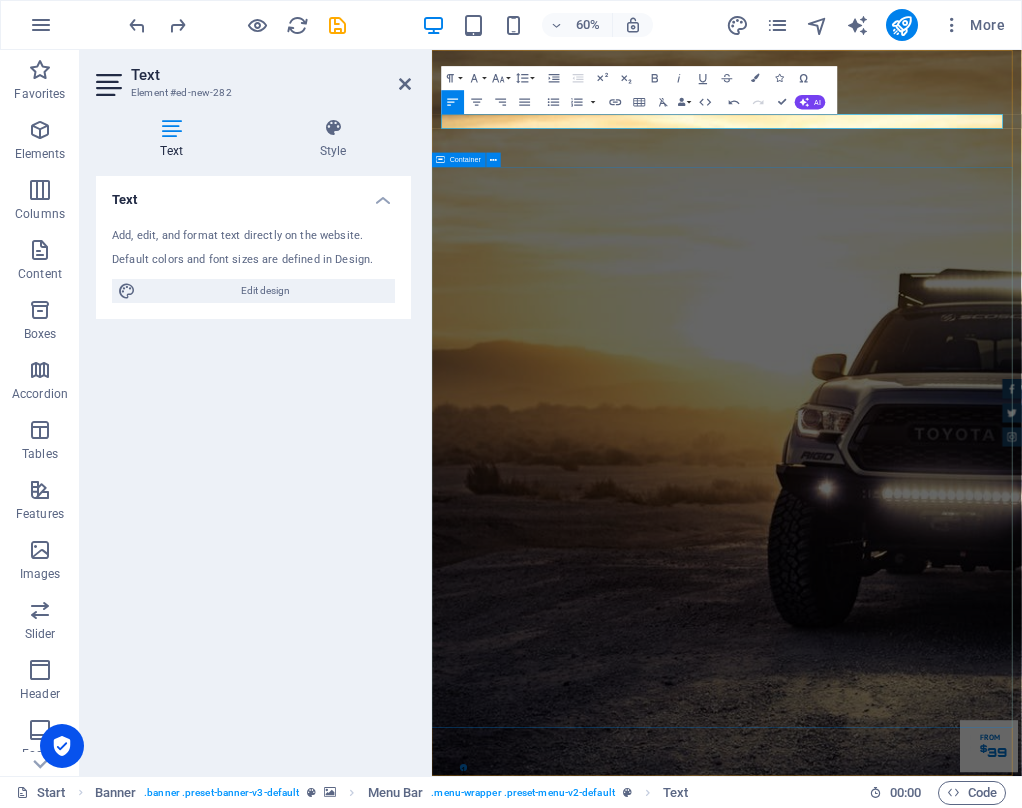 click on "GReat Deals. Great Cars. Lorem ipsum dolor sit amet, consetetur sadipscing elitr, sed diam nonumy eirmod tempor invidunt ut labore et dolore magna aliquyam erat.  Our Inventory   Make an appointment" at bounding box center (923, 1751) 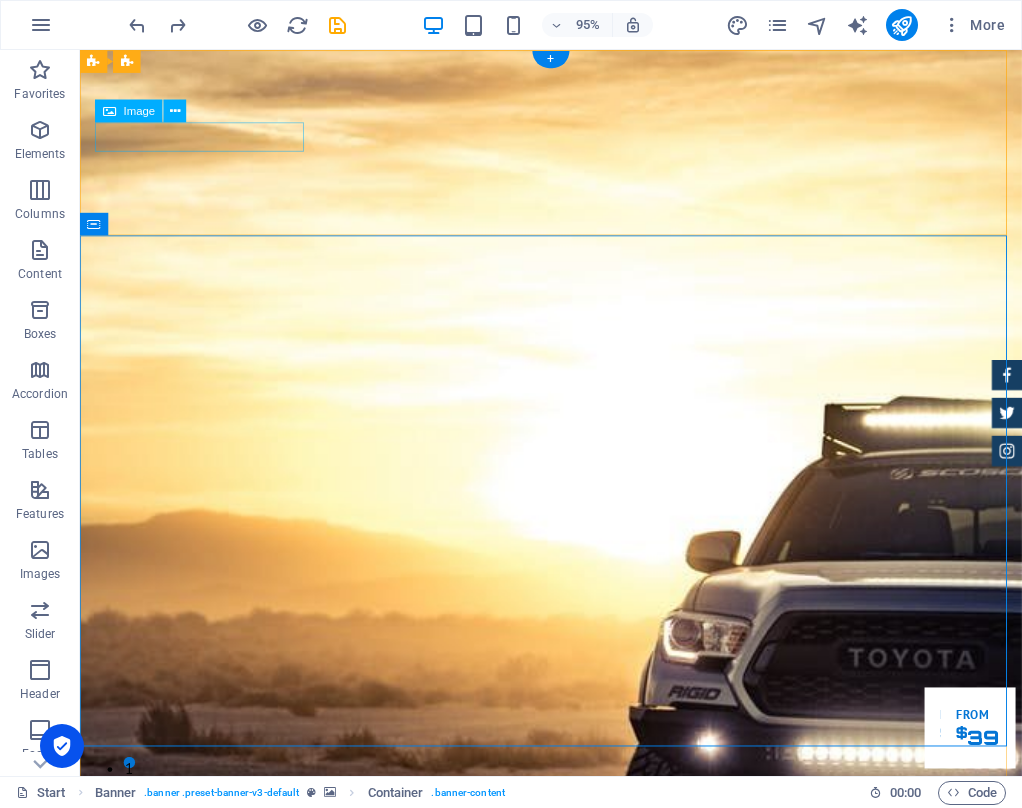 click at bounding box center (576, 1351) 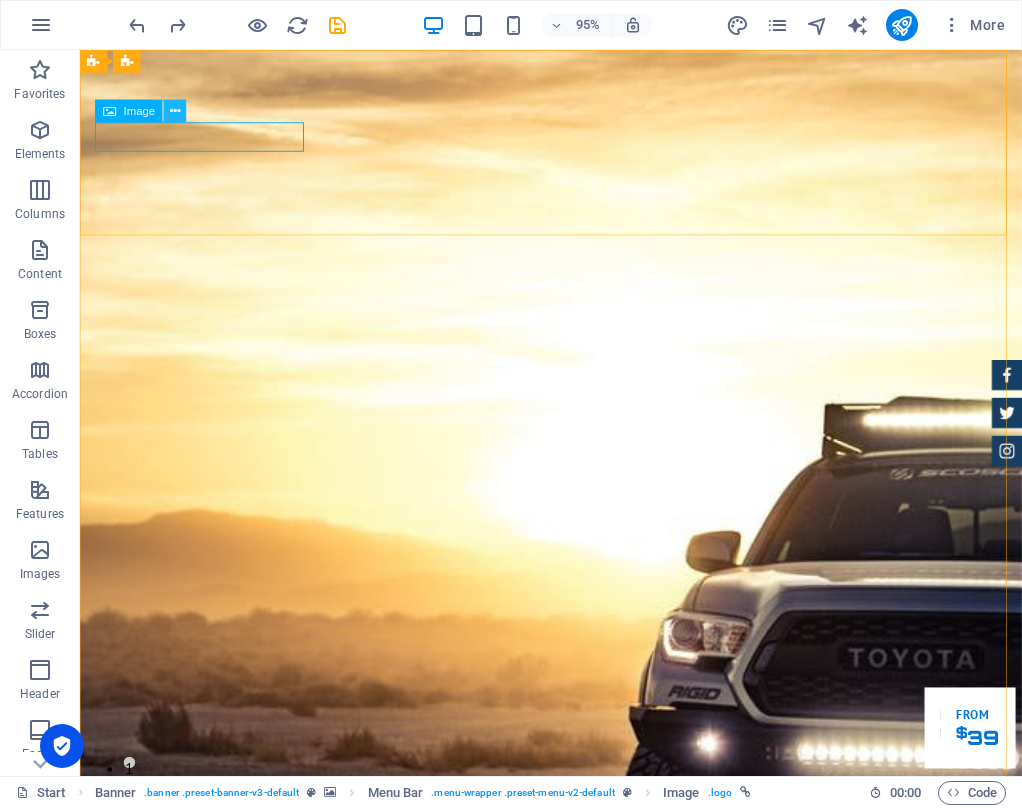 click at bounding box center [175, 111] 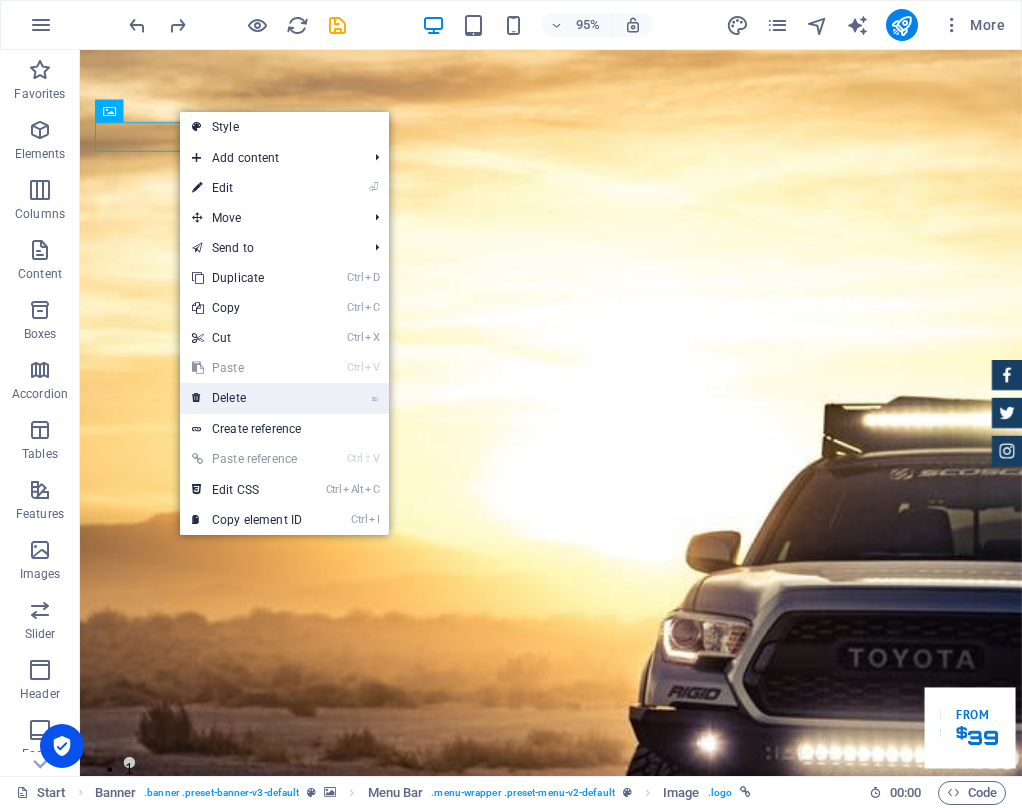 click on "⌦  Delete" at bounding box center [247, 398] 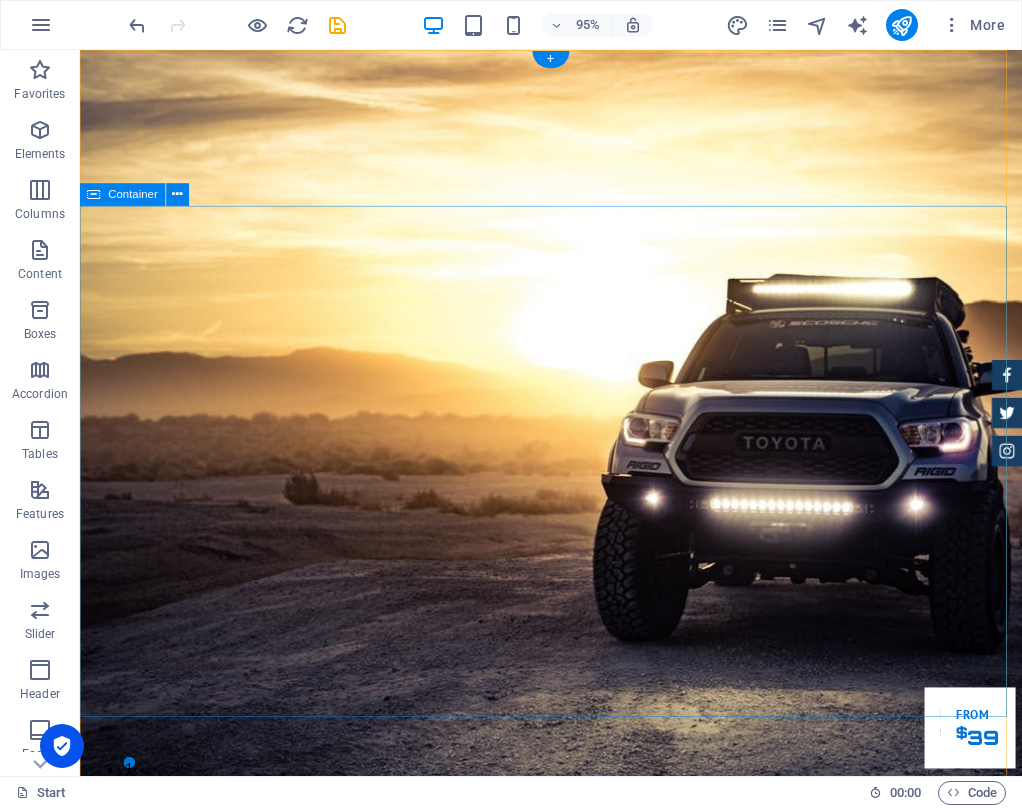 click on "GReat Deals. Great Cars. Lorem ipsum dolor sit amet, consetetur sadipscing elitr, sed diam nonumy eirmod tempor invidunt ut labore et dolore magna aliquyam erat.  Our Inventory   Make an appointment" at bounding box center [576, 1292] 